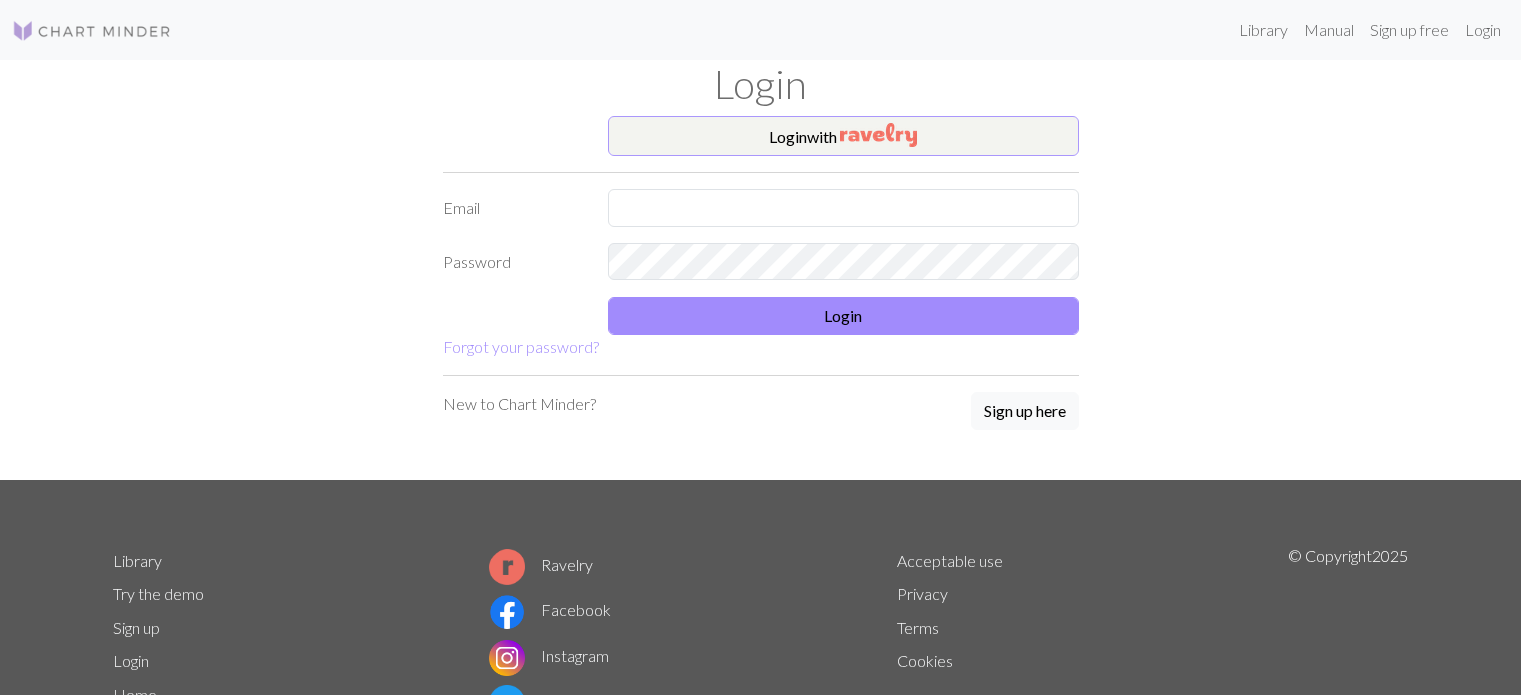 scroll, scrollTop: 0, scrollLeft: 0, axis: both 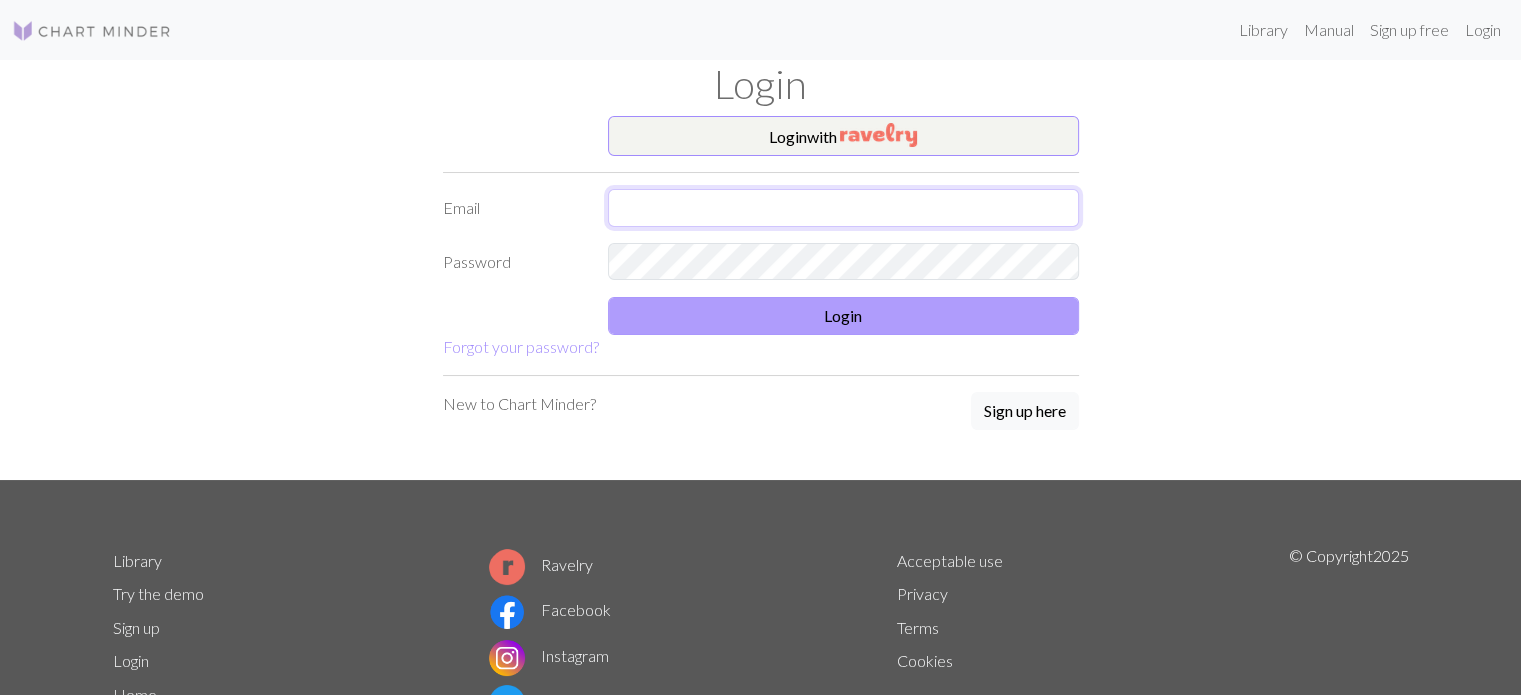 type on "[EMAIL]" 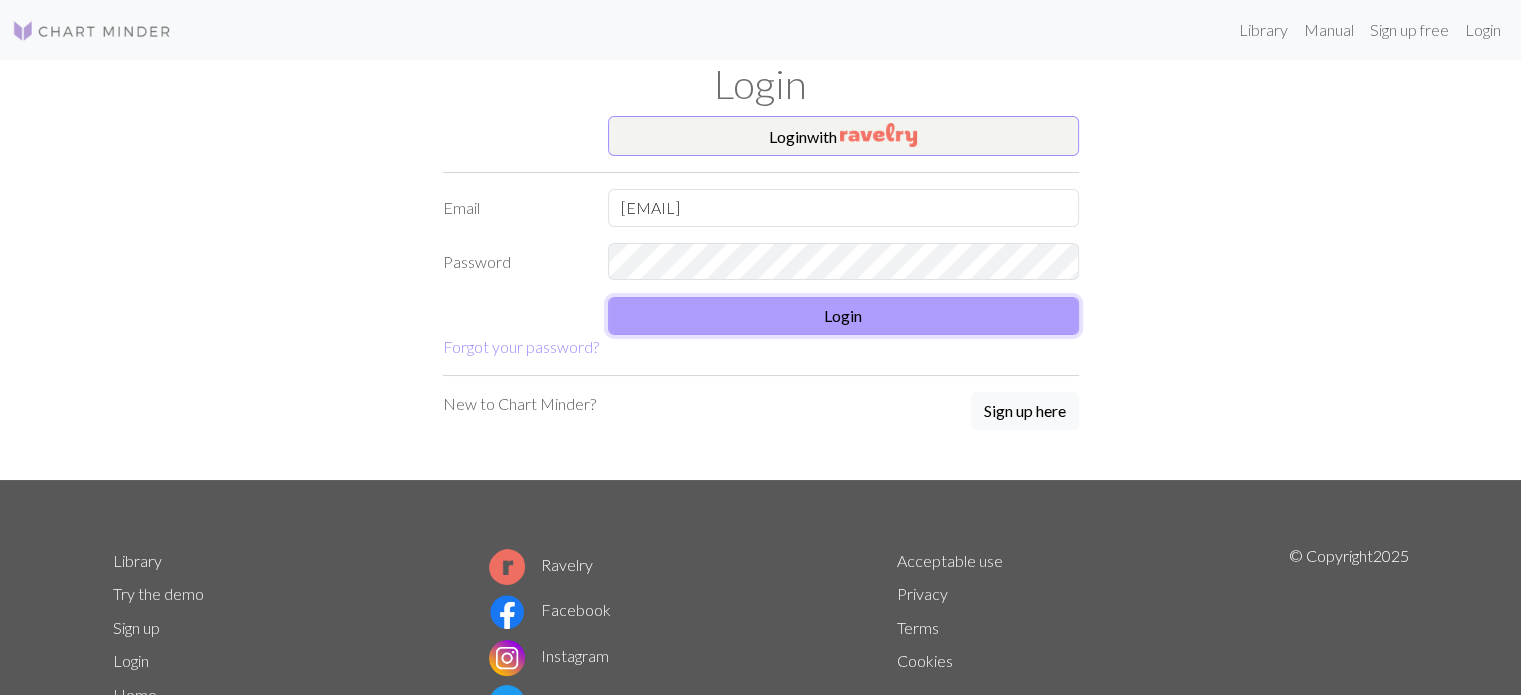 click on "Login" at bounding box center [843, 316] 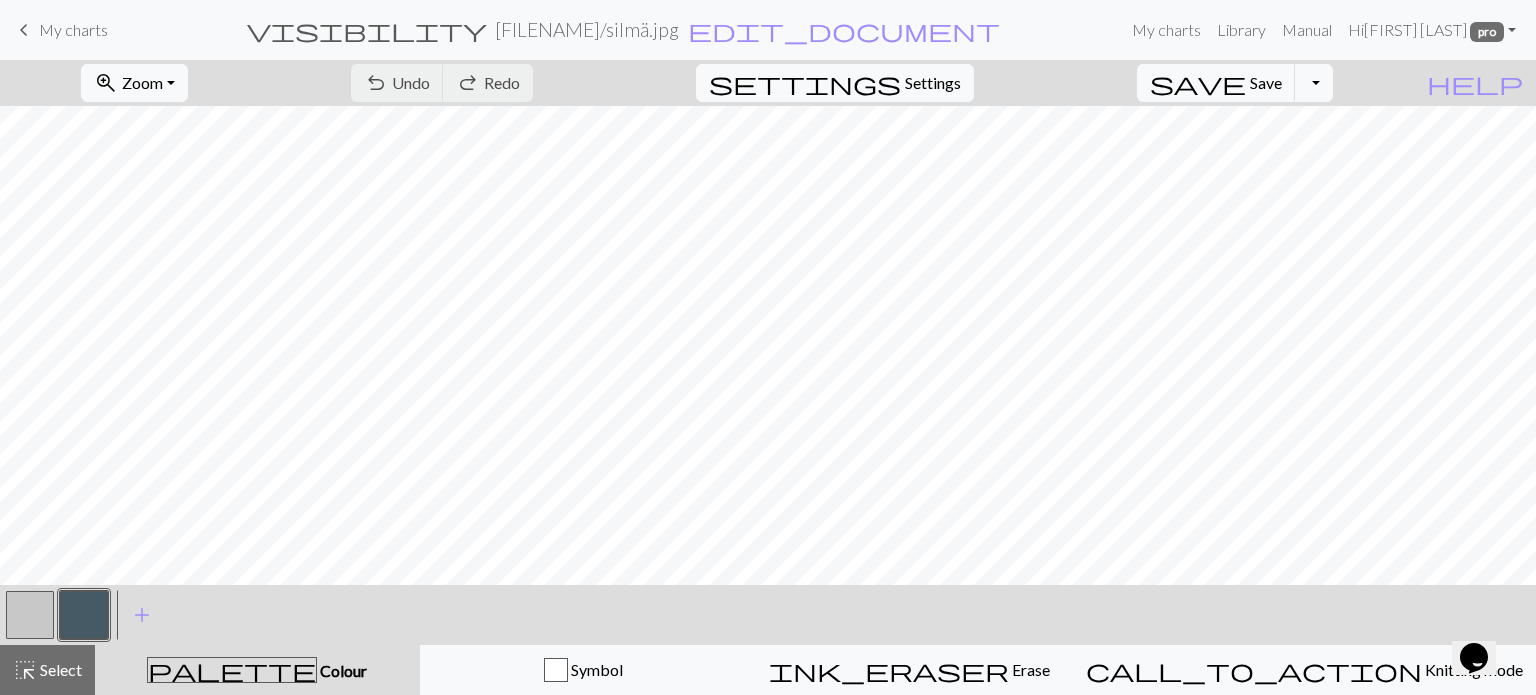 click on "keyboard_arrow_left" at bounding box center (24, 30) 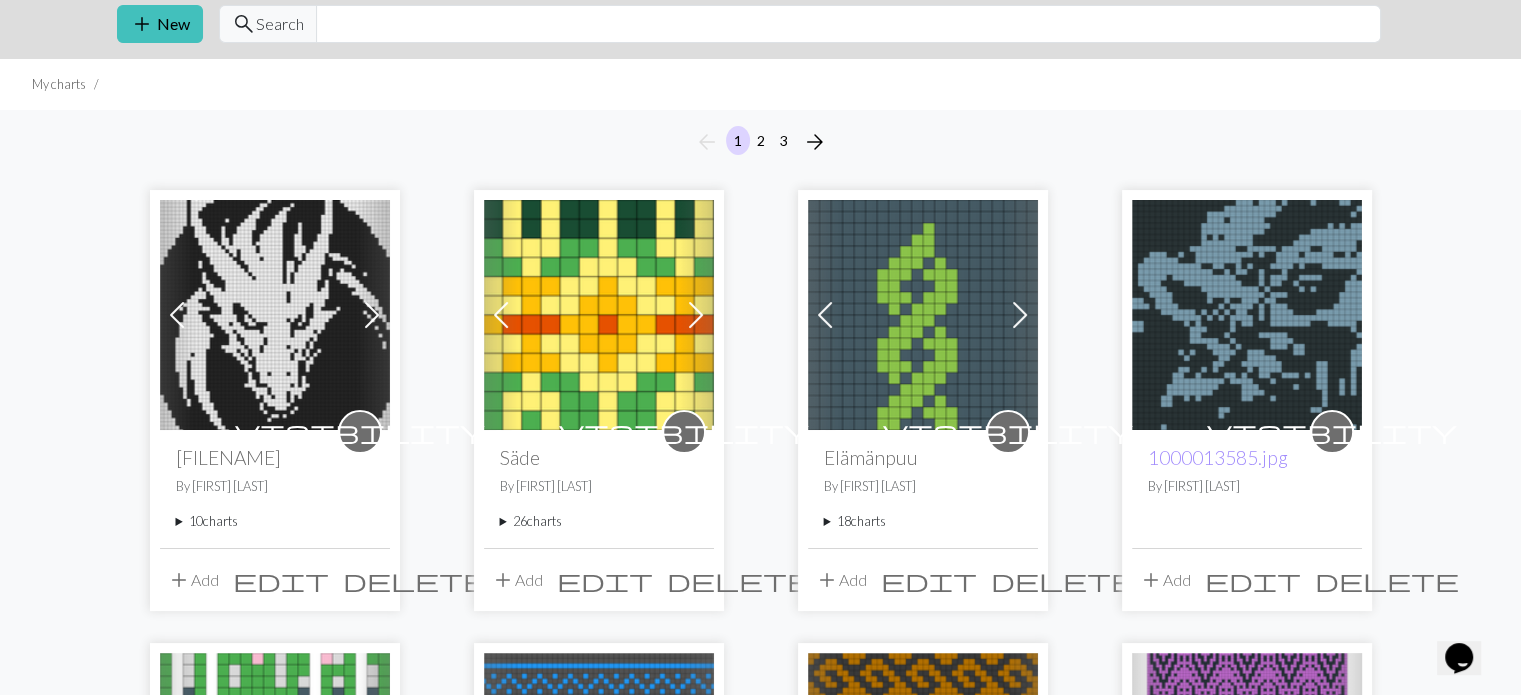 scroll, scrollTop: 200, scrollLeft: 0, axis: vertical 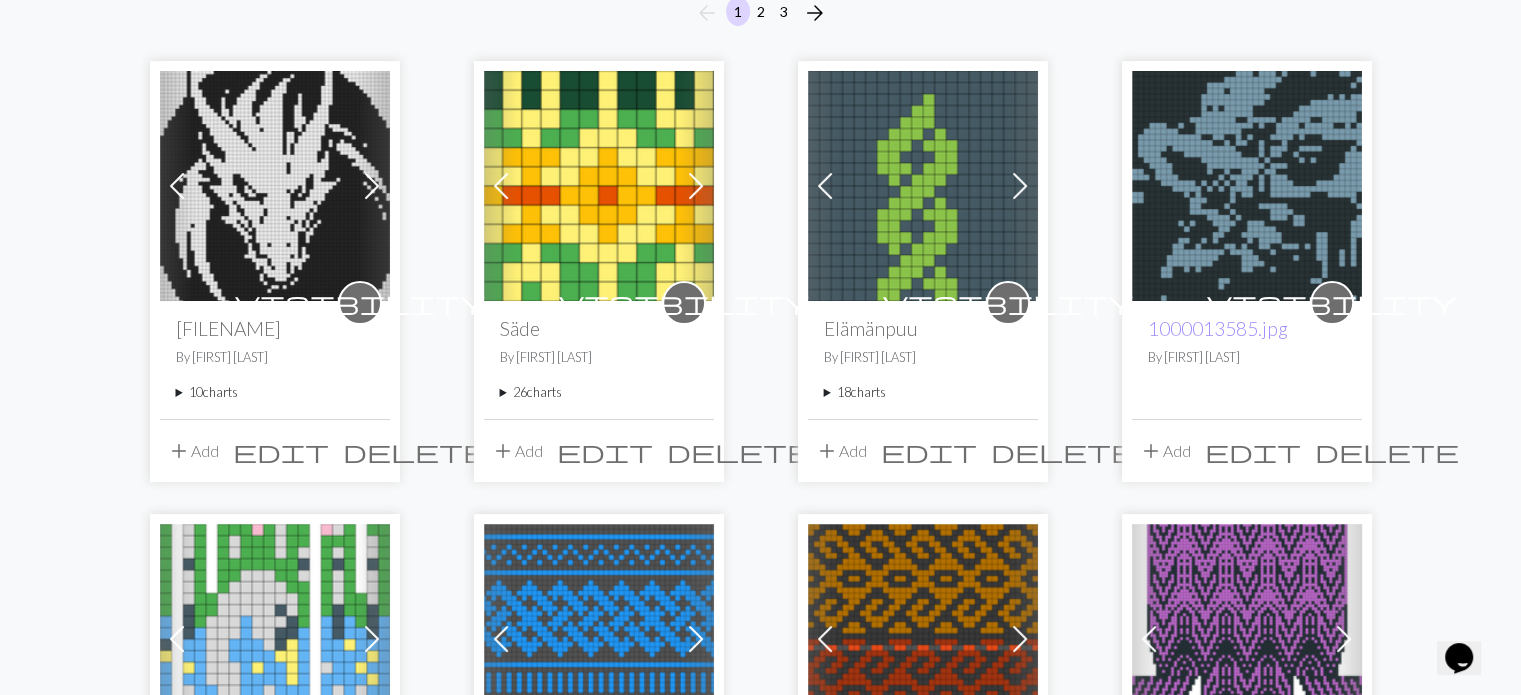 click on "[NUMBER] charts" at bounding box center [923, 392] 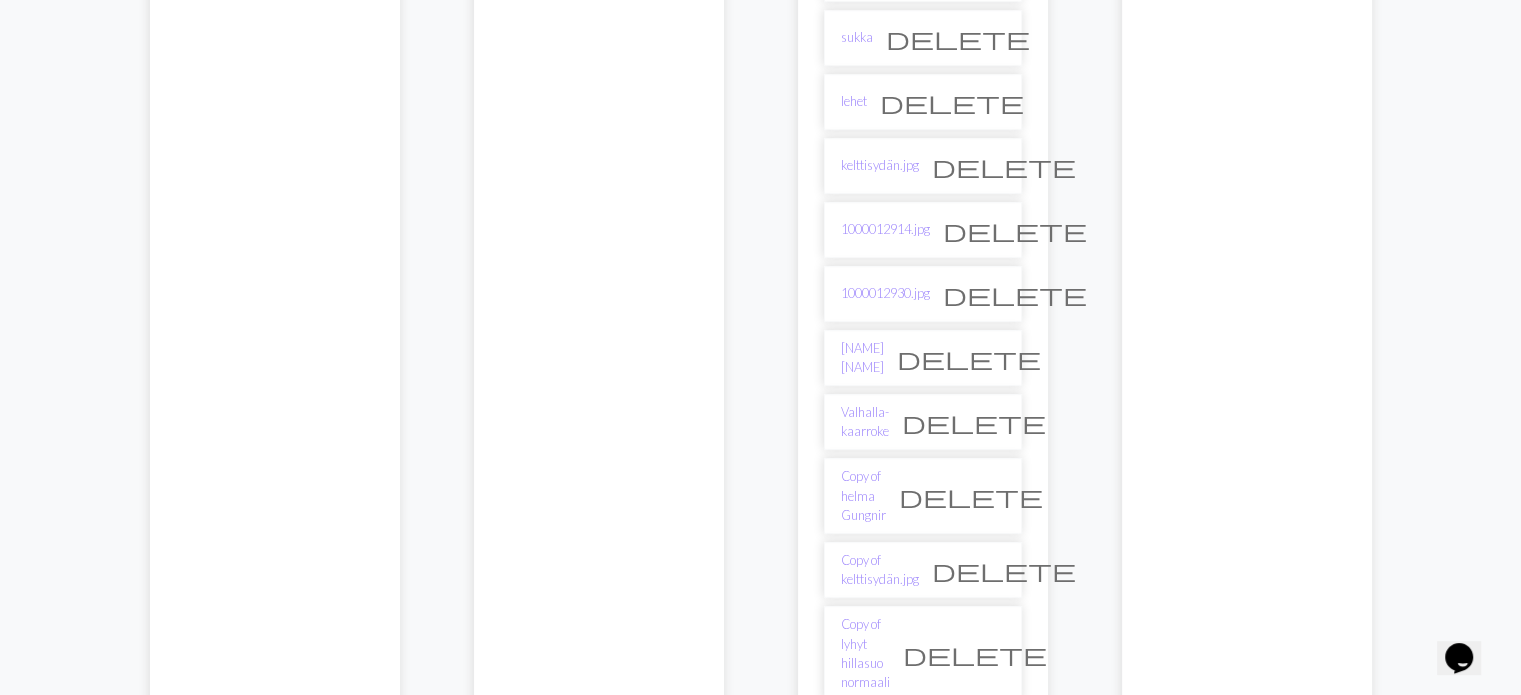 scroll, scrollTop: 1200, scrollLeft: 0, axis: vertical 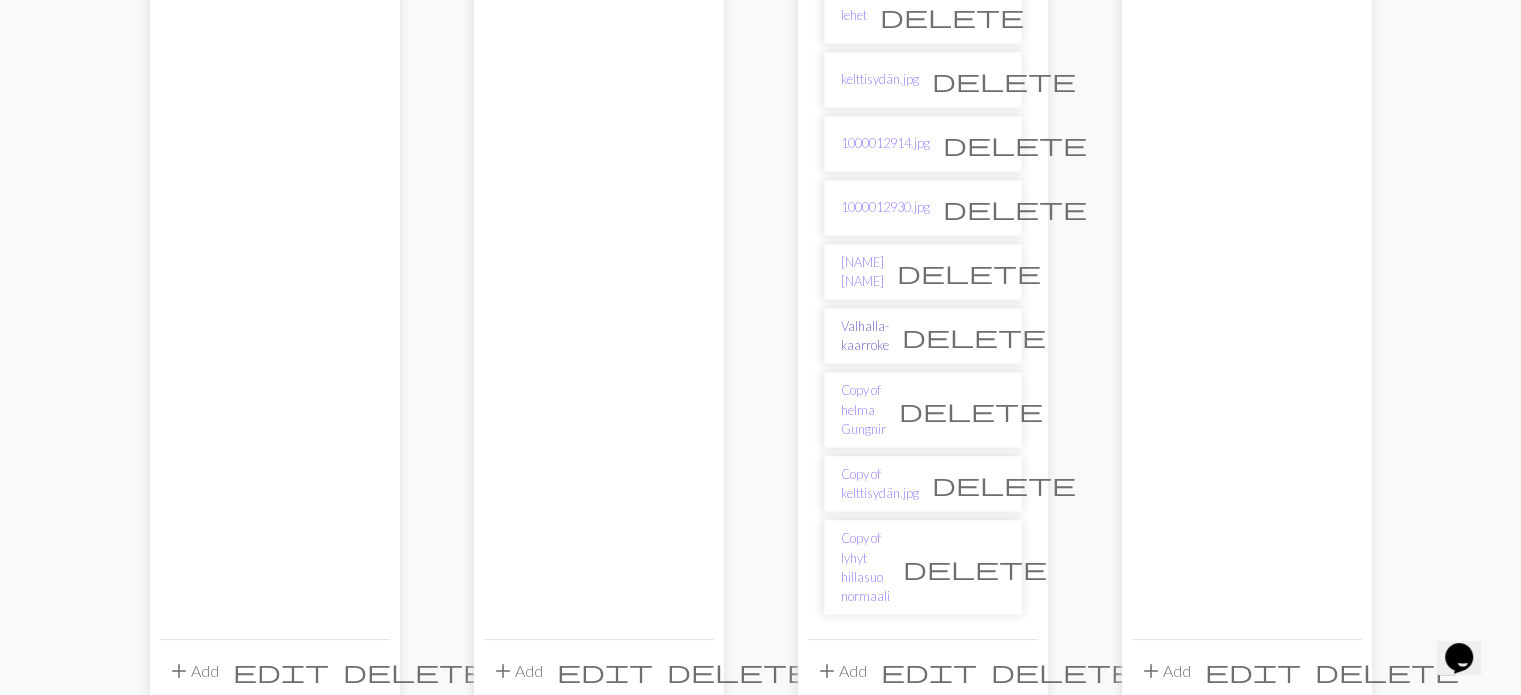 click on "Valhalla-kaarroke" at bounding box center (865, 336) 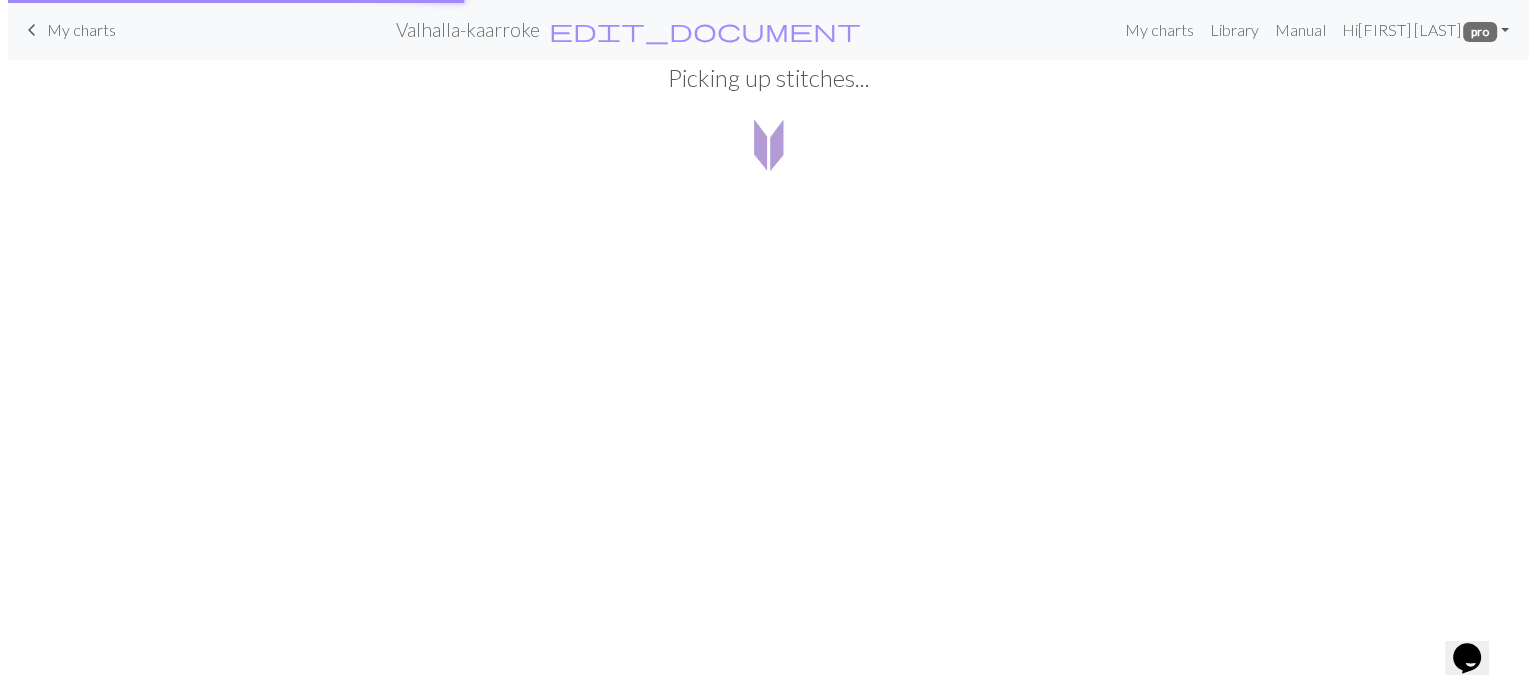 scroll, scrollTop: 0, scrollLeft: 0, axis: both 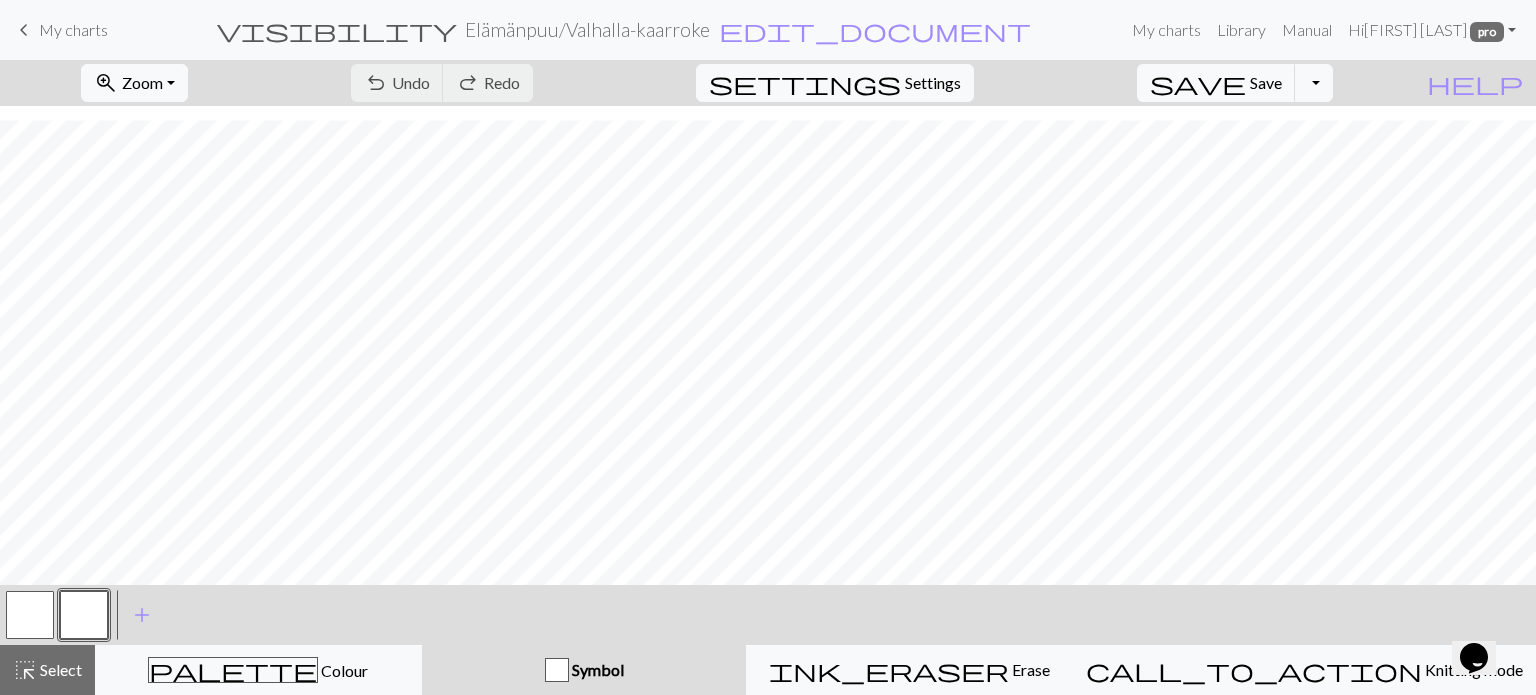 click on "keyboard_arrow_left" at bounding box center (24, 30) 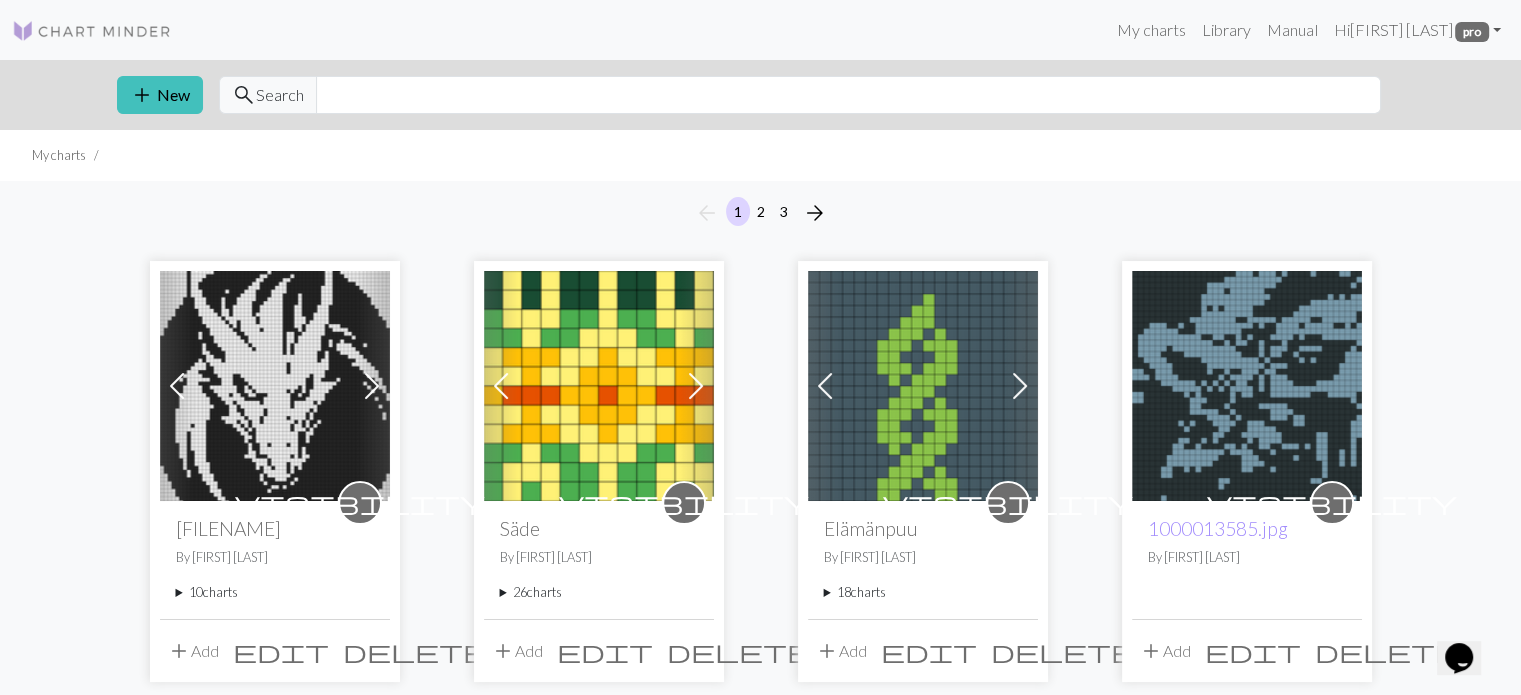 click on "[NUMBER] charts" at bounding box center [923, 592] 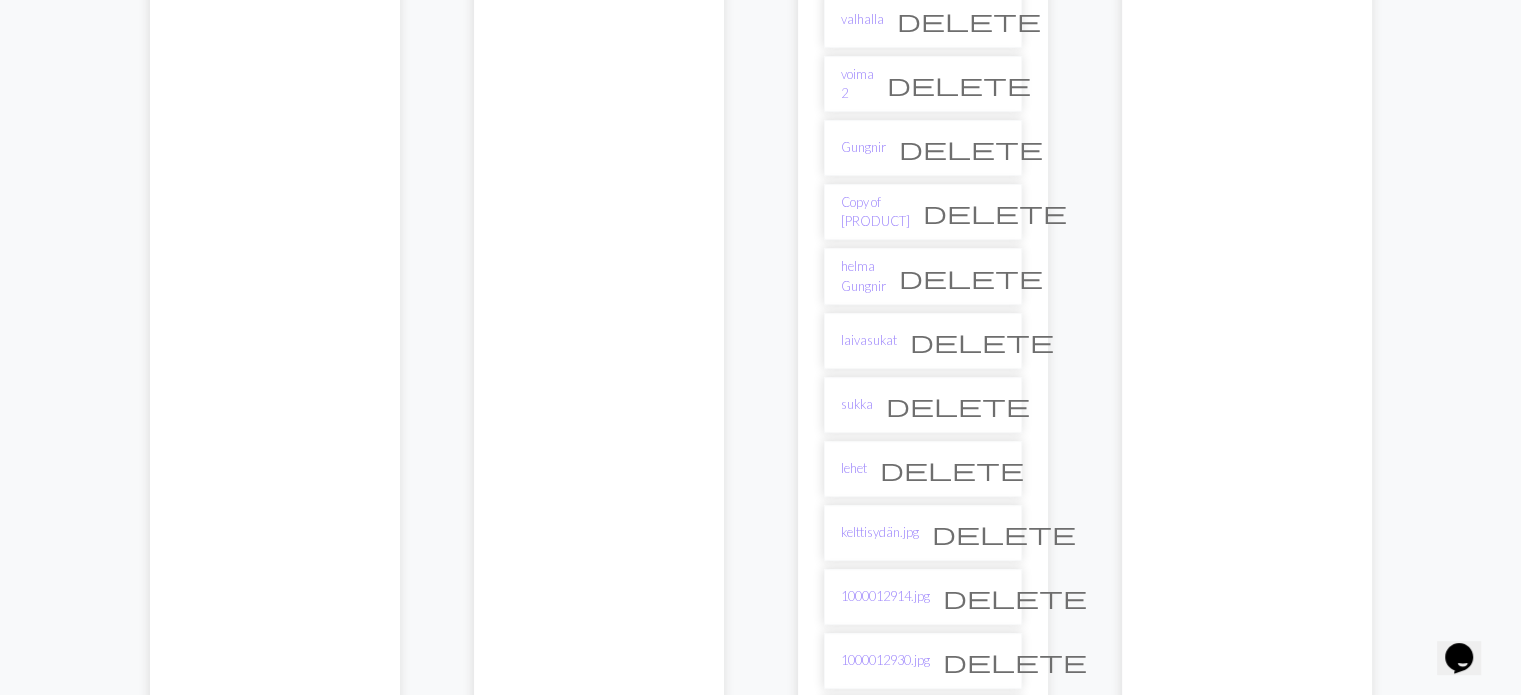 scroll, scrollTop: 700, scrollLeft: 0, axis: vertical 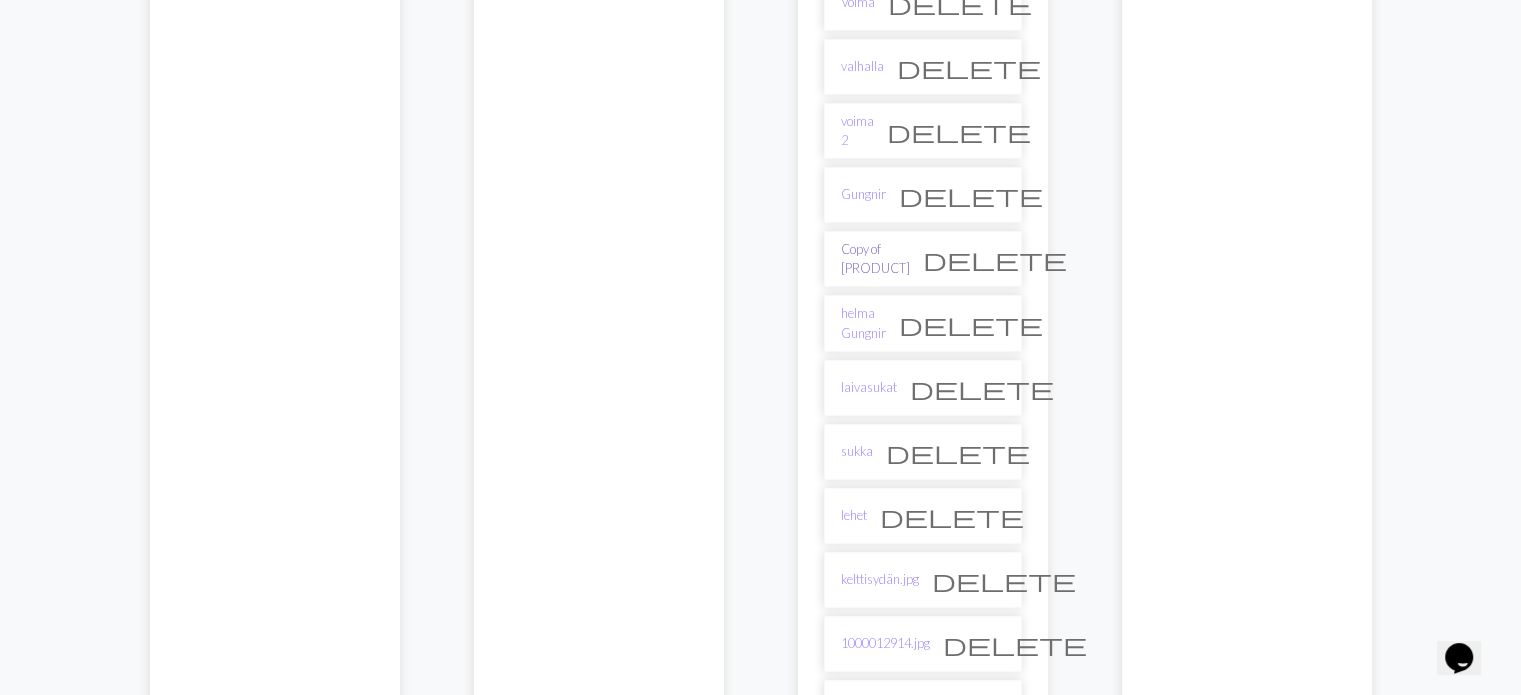 click on "Copy of [PRODUCT]" at bounding box center (875, 259) 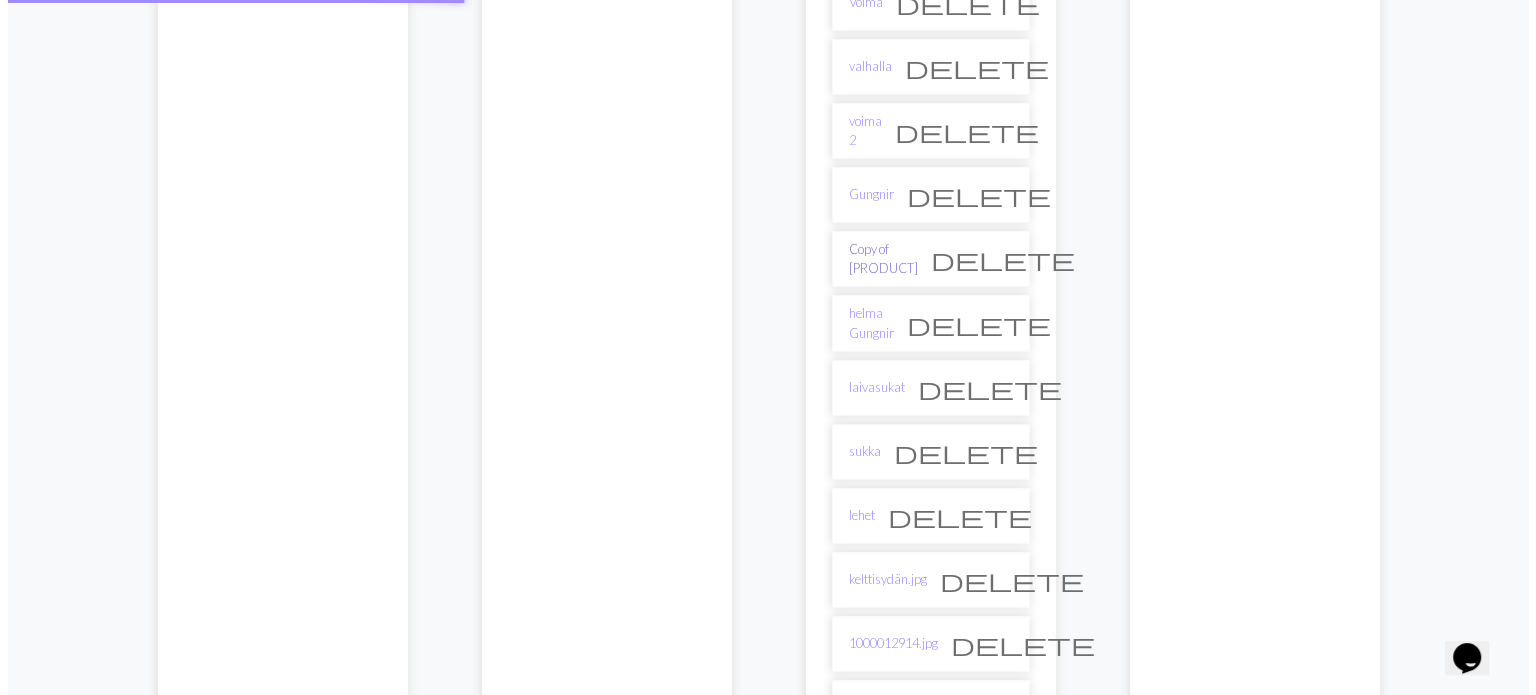scroll, scrollTop: 0, scrollLeft: 0, axis: both 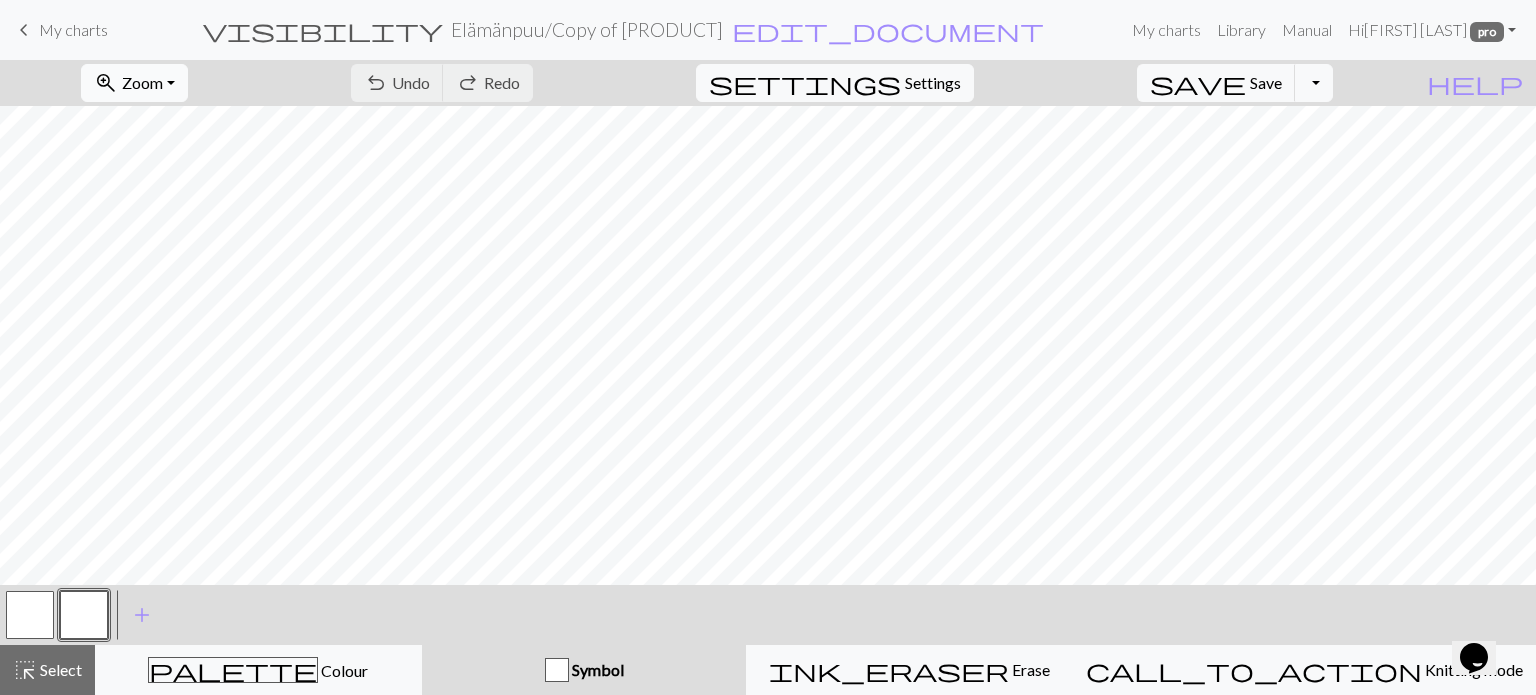 click on "zoom_in Zoom Zoom" at bounding box center [134, 83] 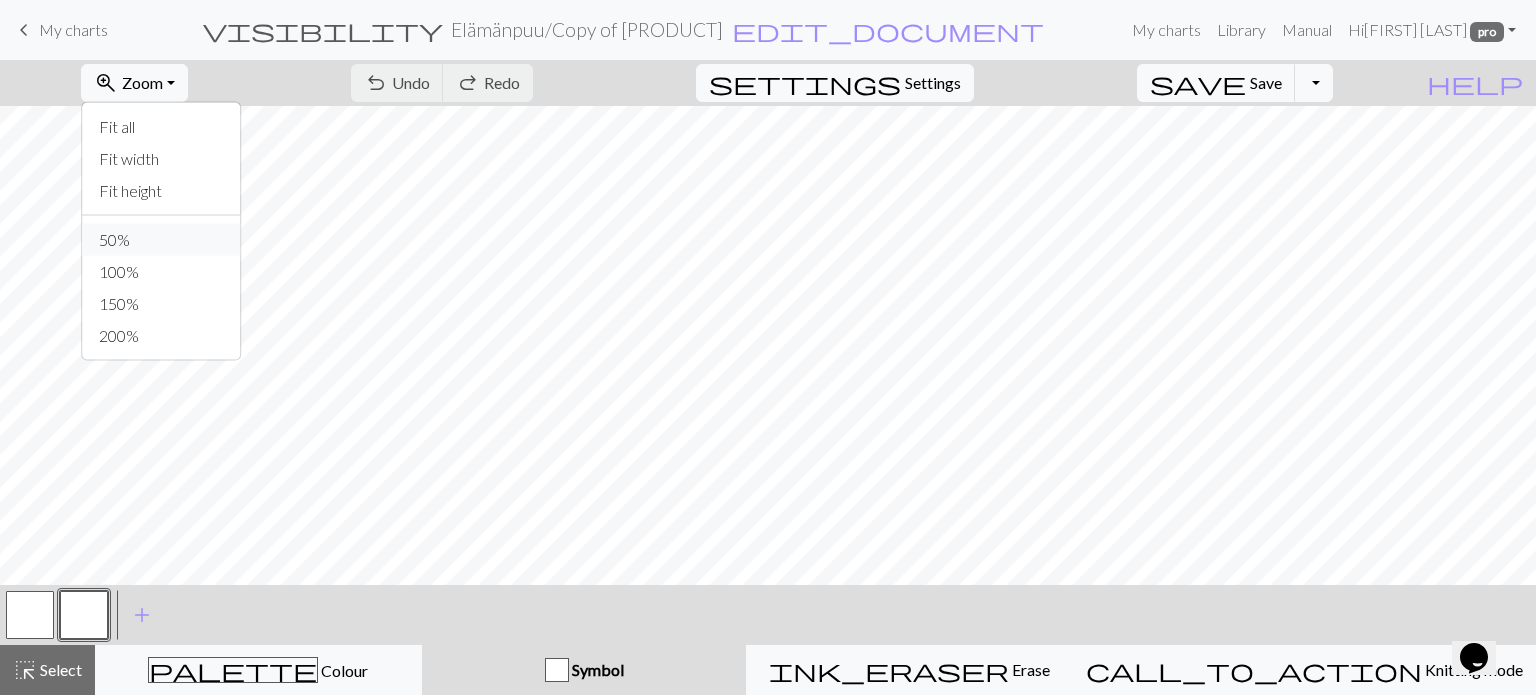 click on "50%" at bounding box center (162, 240) 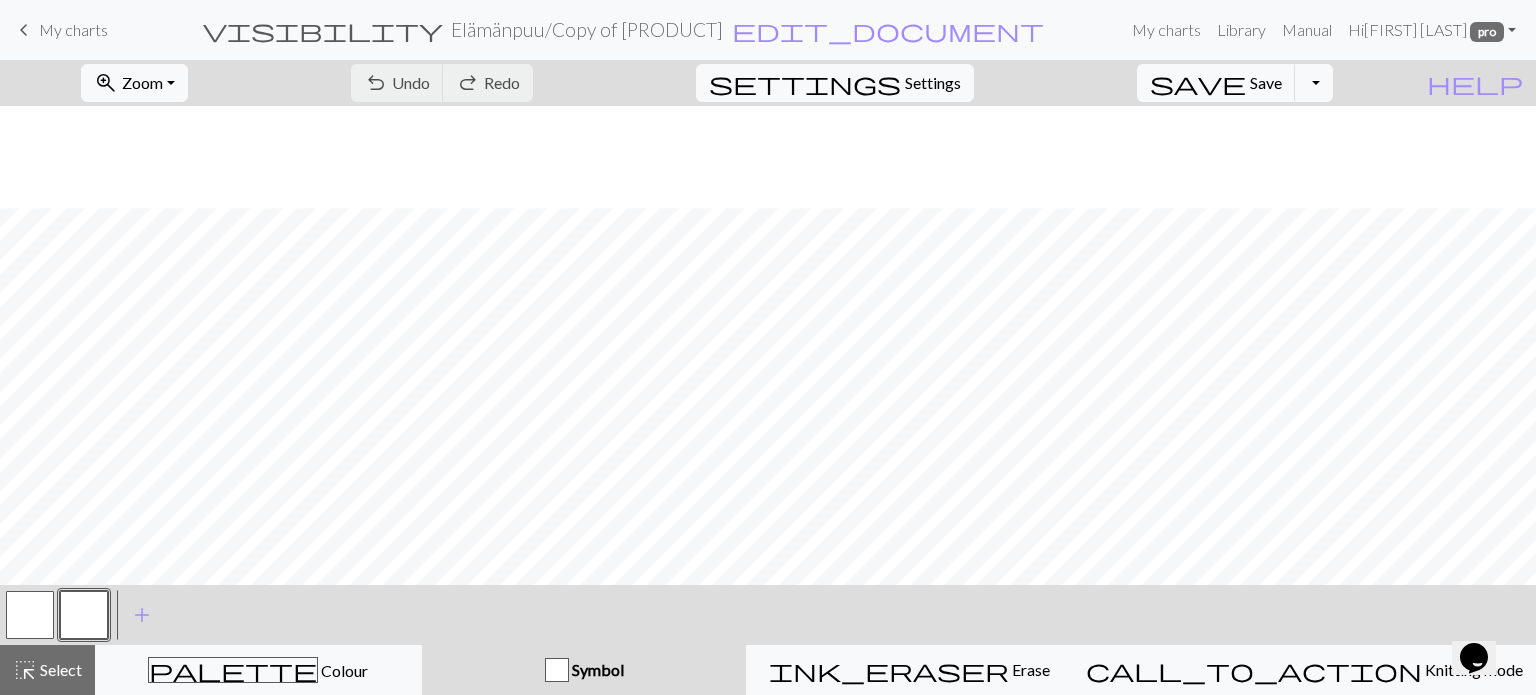 scroll, scrollTop: 105, scrollLeft: 0, axis: vertical 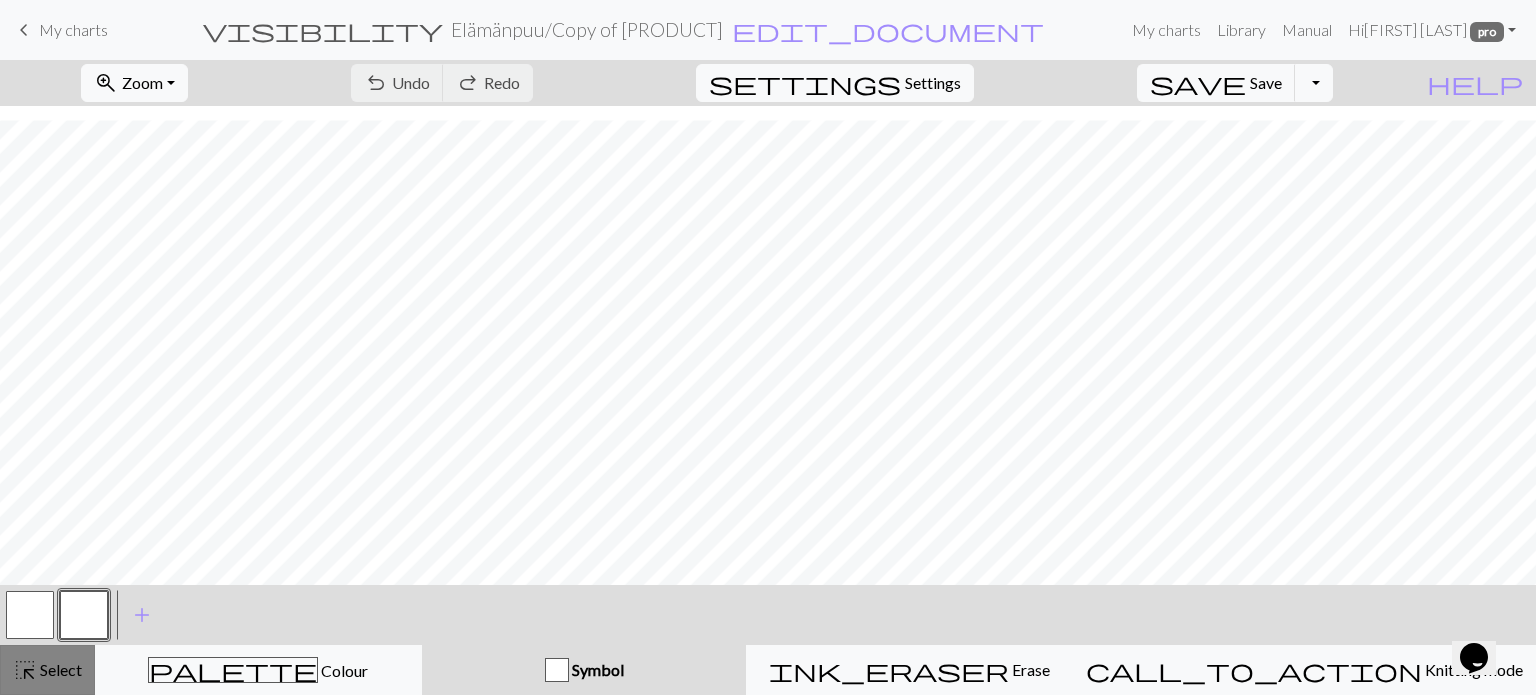 click on "Select" at bounding box center (59, 669) 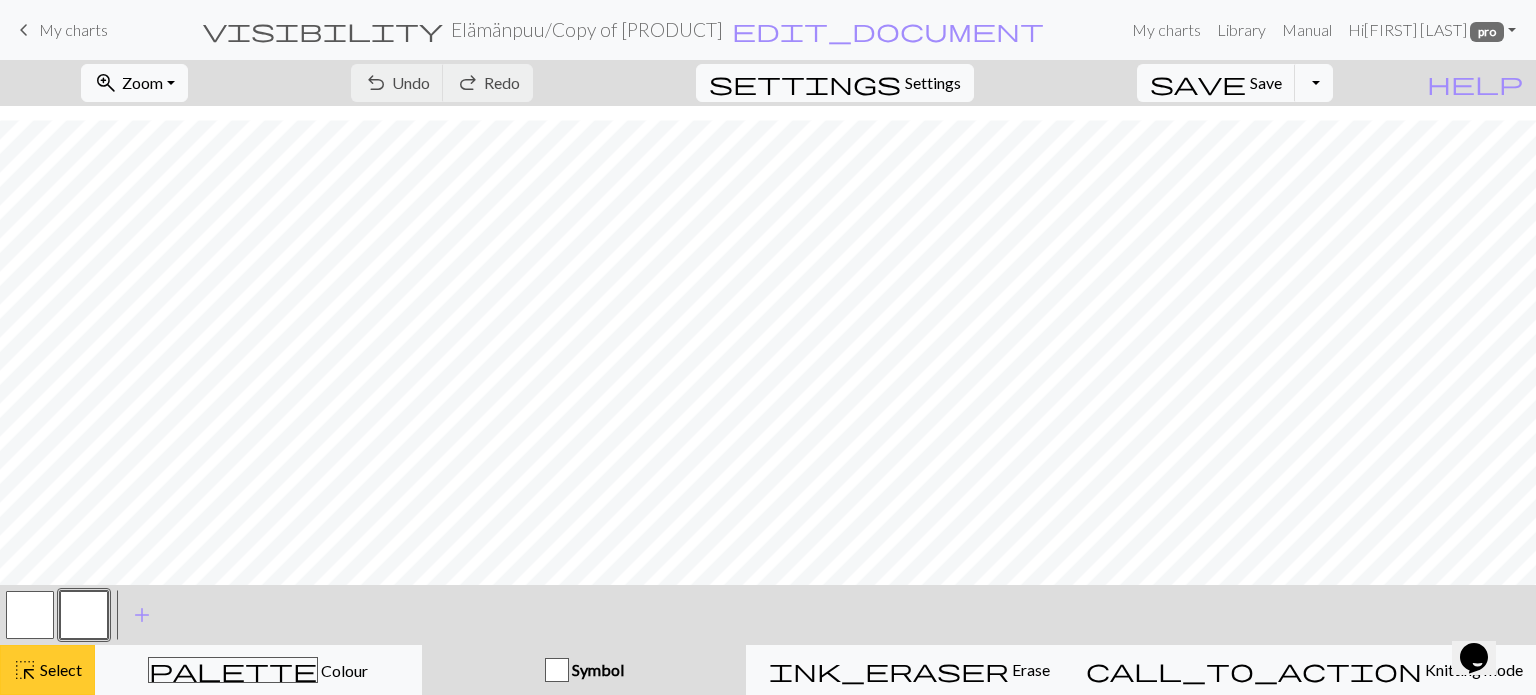 click on "highlight_alt   Select   Select" at bounding box center [47, 670] 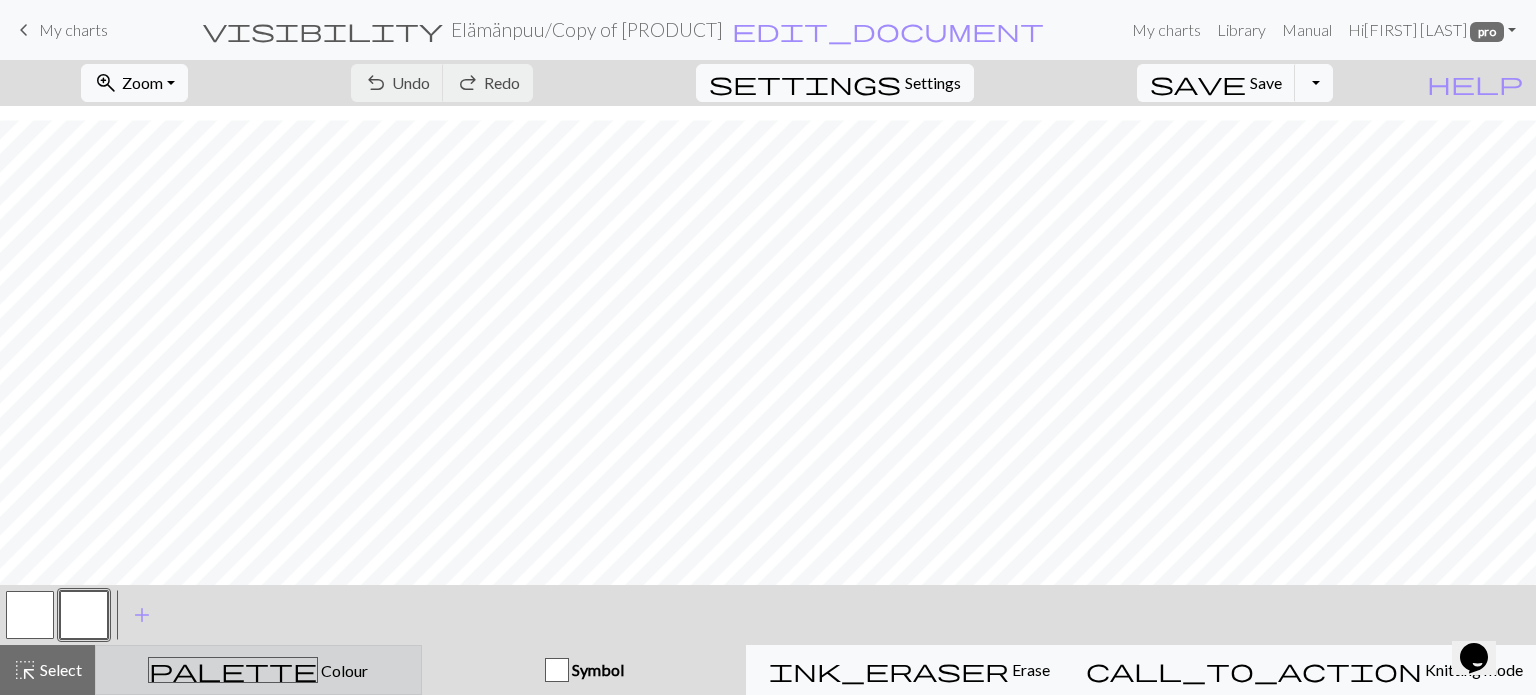 click on "Colour" at bounding box center (343, 670) 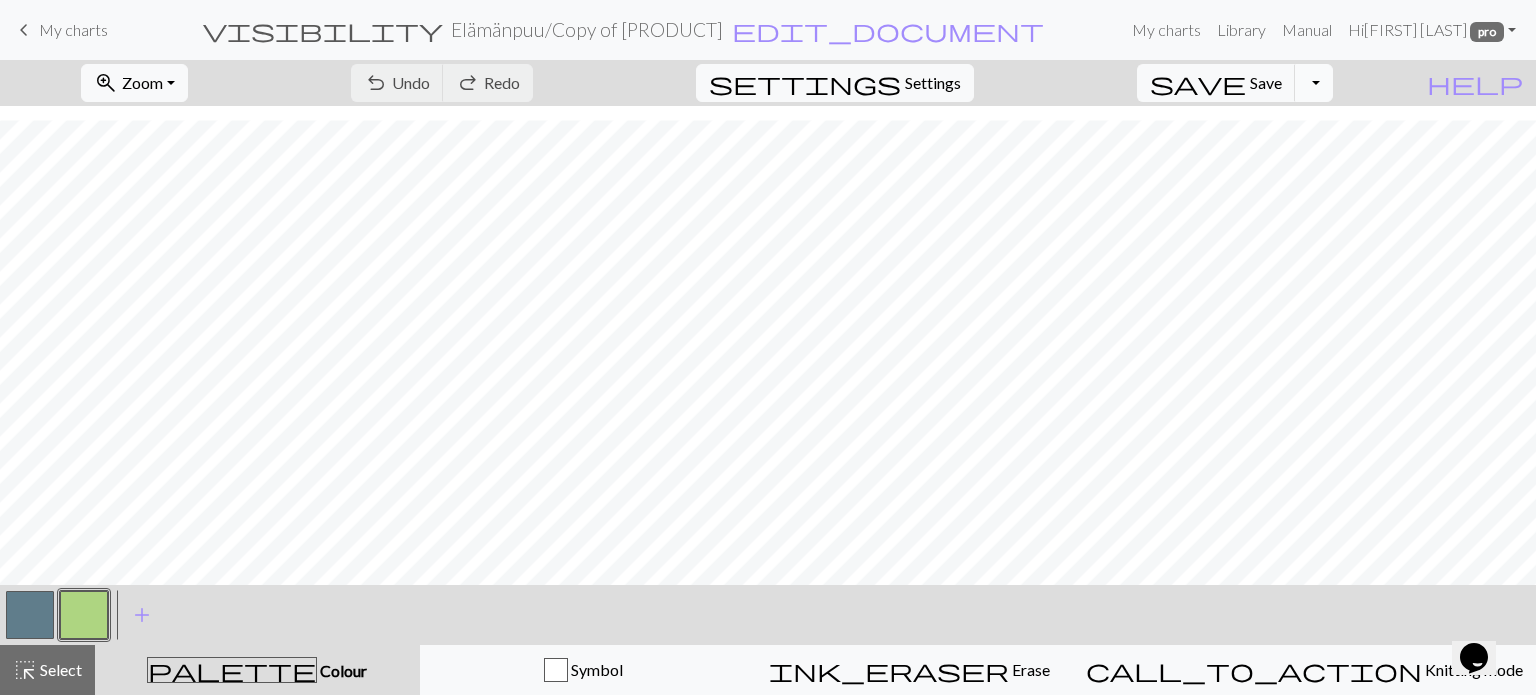 click on "Toggle Dropdown" at bounding box center [1314, 83] 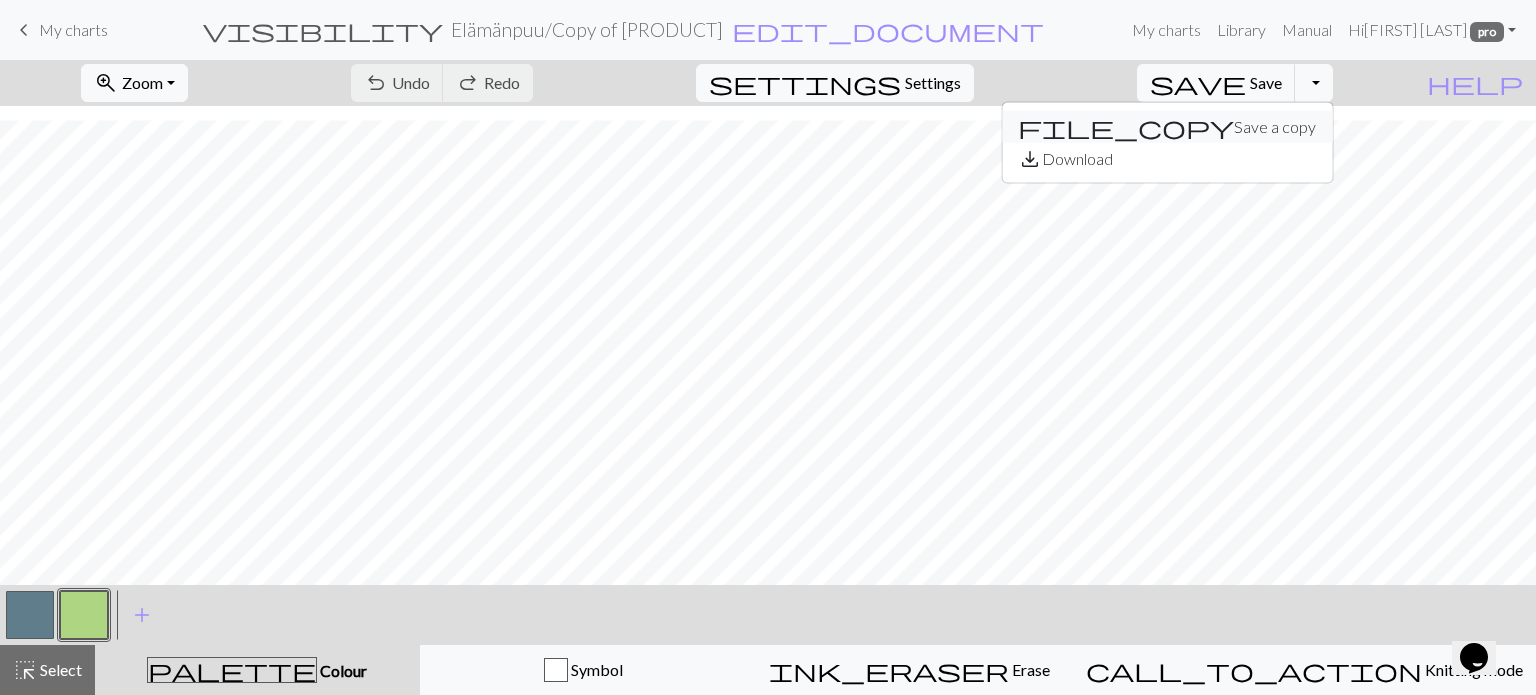 click on "file_copy  Save a copy" at bounding box center [1167, 127] 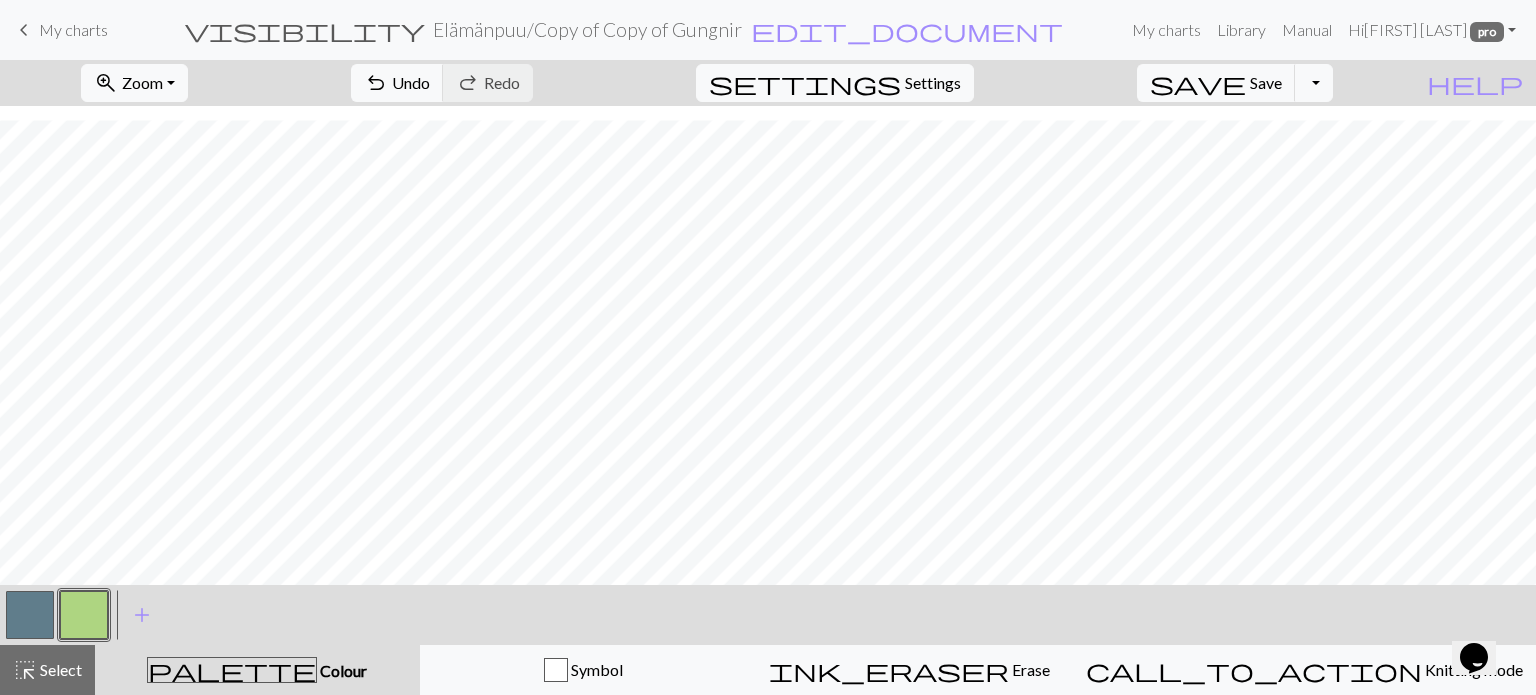 click on "[PRODUCT] / Copy of Copy of [PRODUCT]" at bounding box center [587, 29] 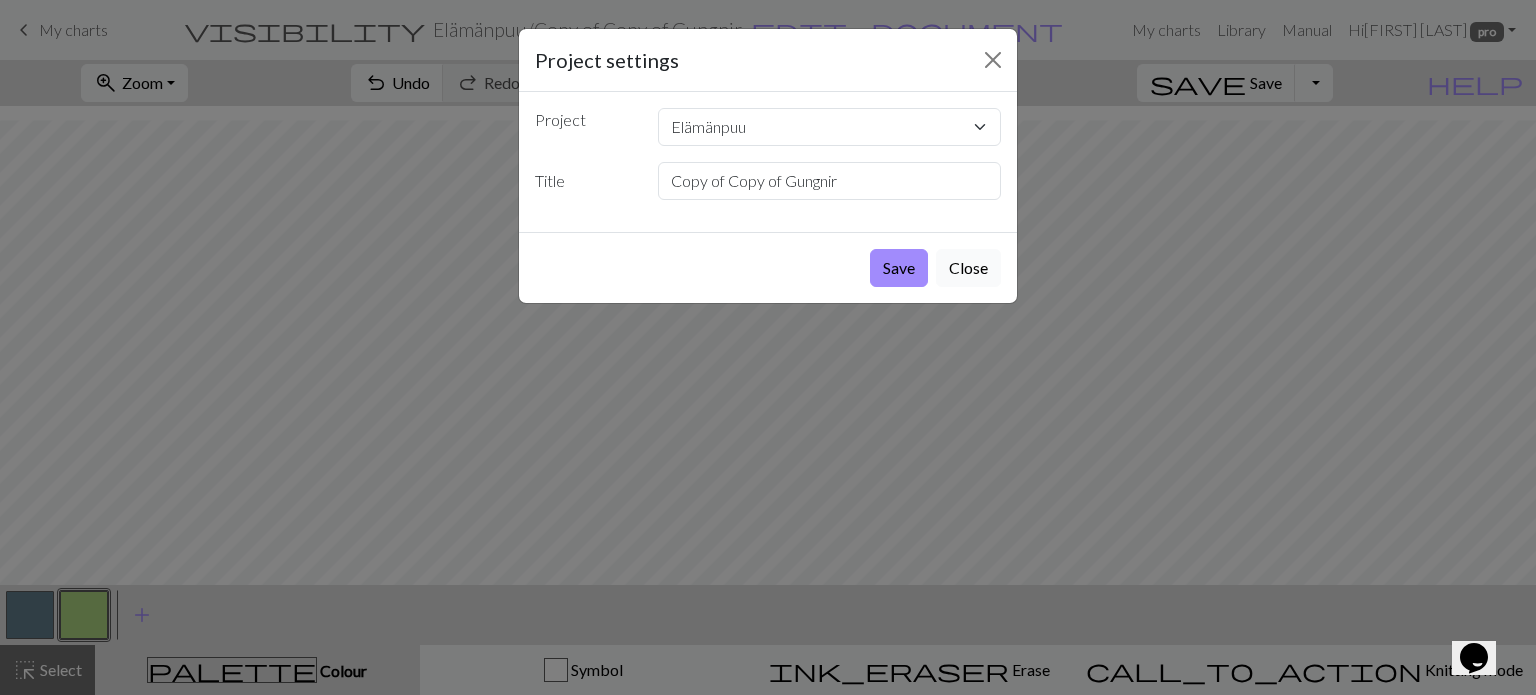 click on "Close" at bounding box center [968, 268] 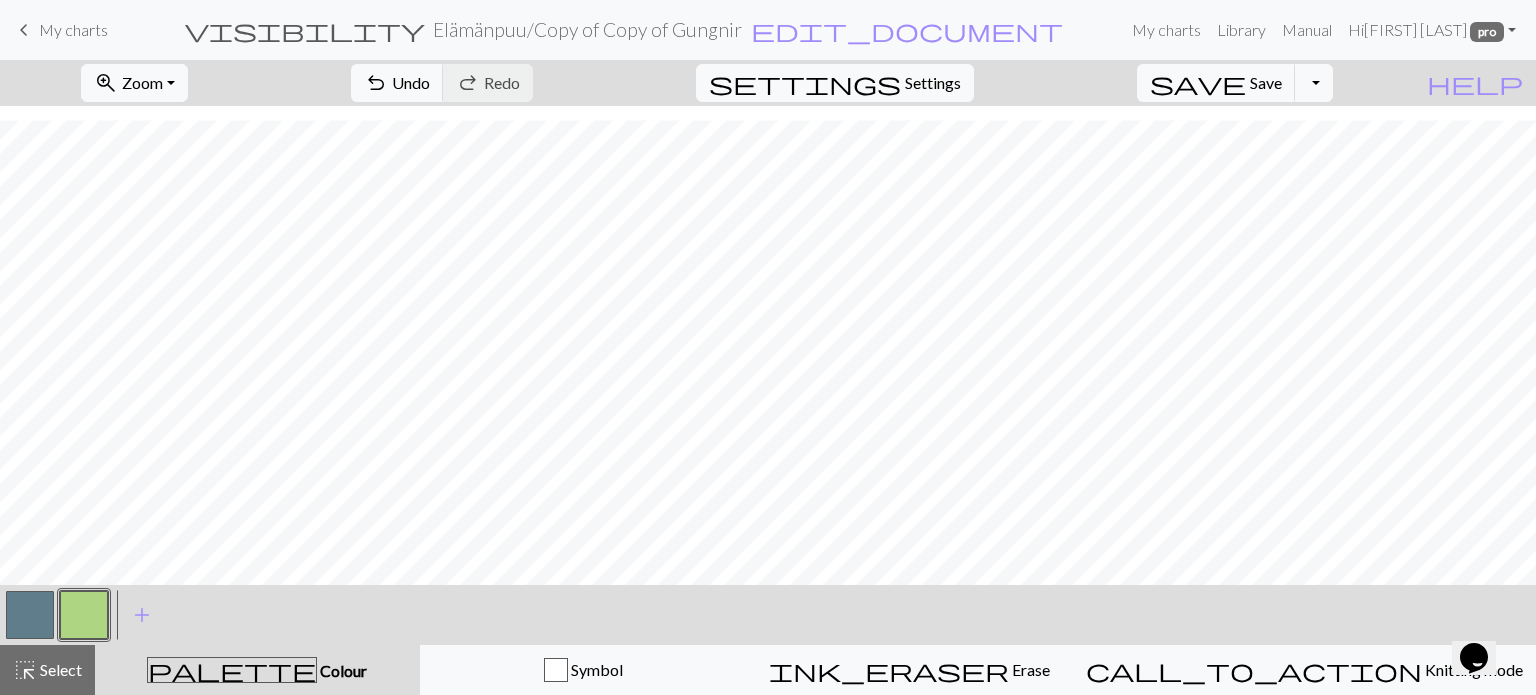 drag, startPoint x: 31, startPoint y: 615, endPoint x: 68, endPoint y: 592, distance: 43.56604 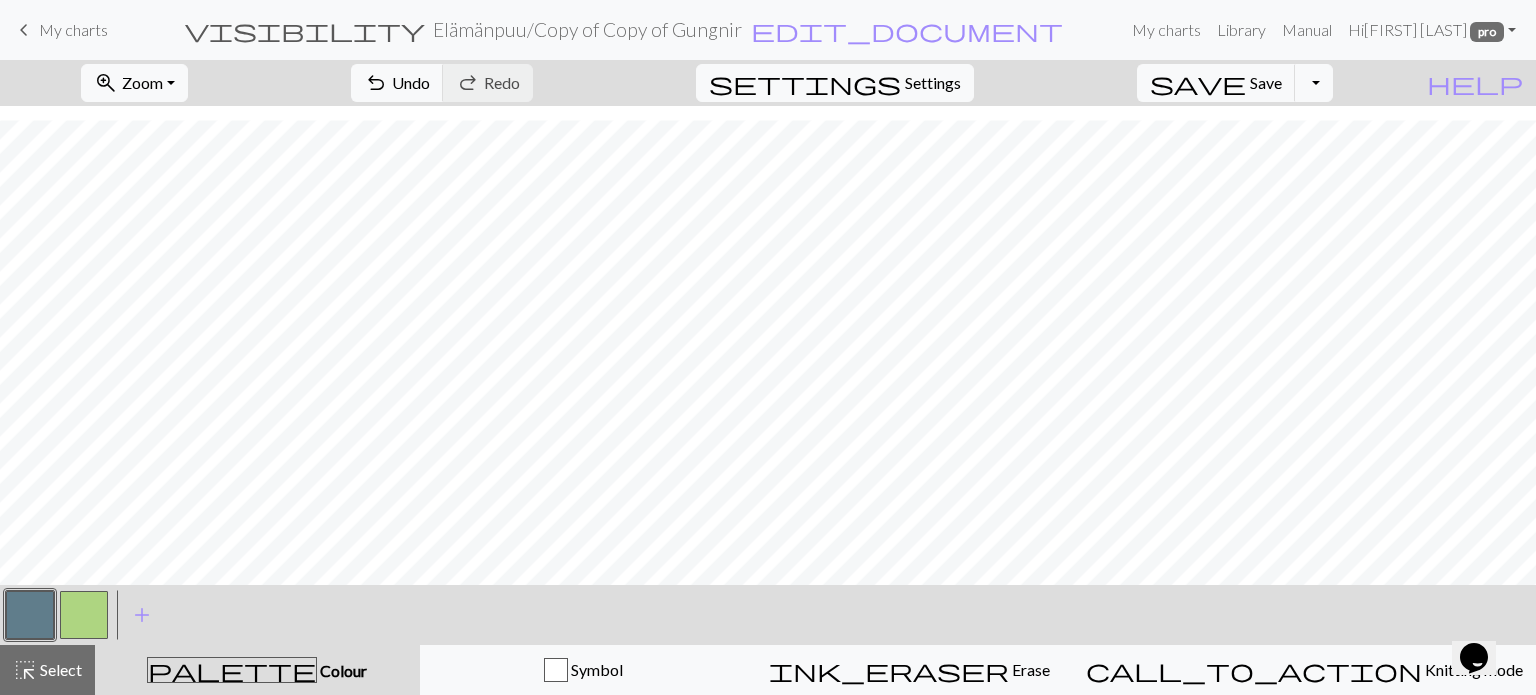 drag, startPoint x: 92, startPoint y: 616, endPoint x: 226, endPoint y: 581, distance: 138.49548 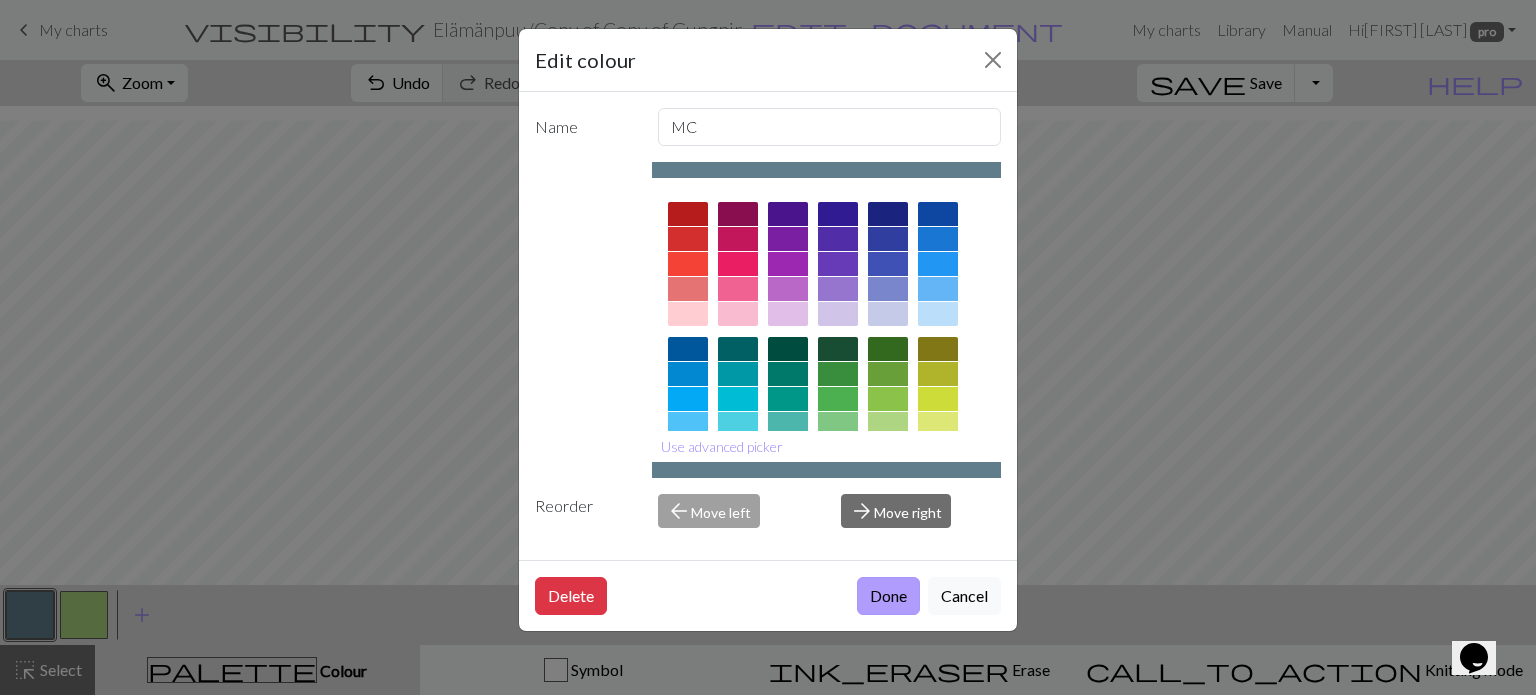 click on "Done" at bounding box center [888, 596] 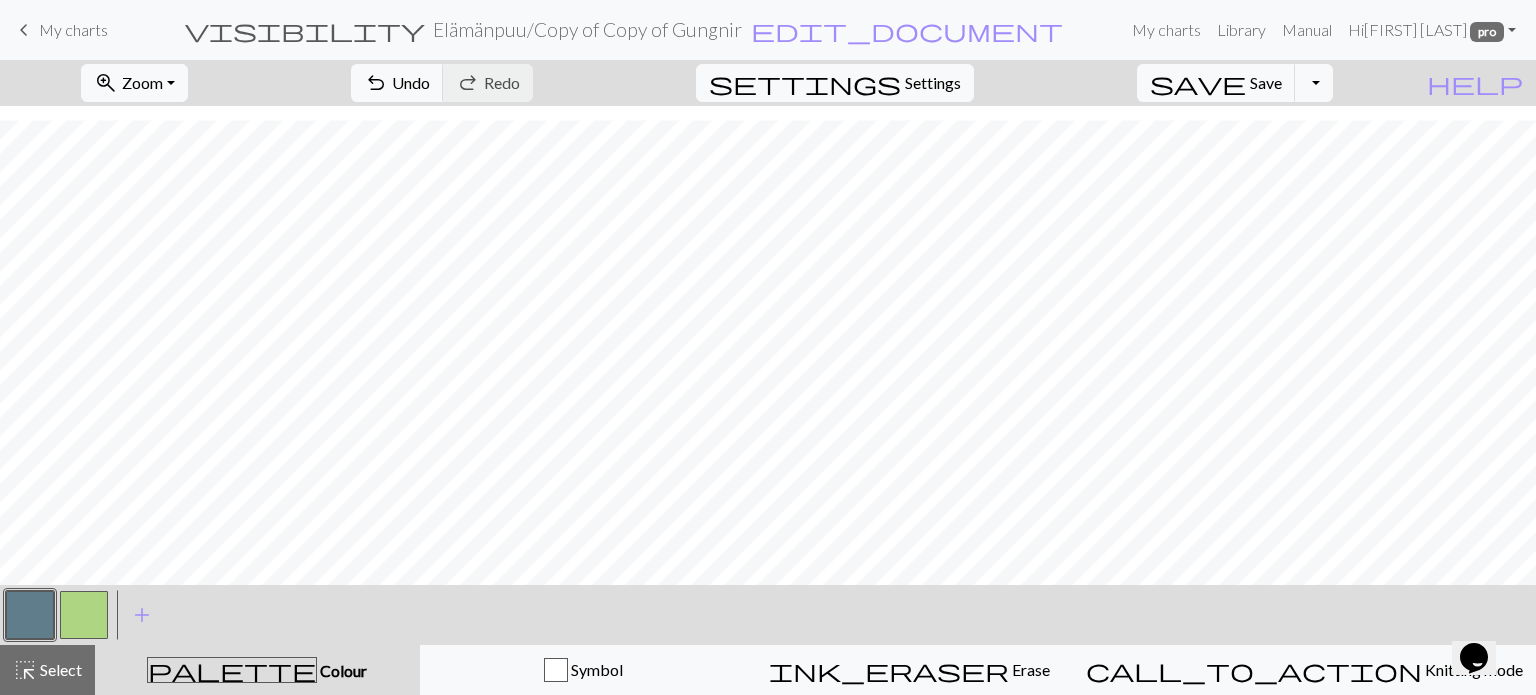 drag, startPoint x: 97, startPoint y: 615, endPoint x: 196, endPoint y: 584, distance: 103.74006 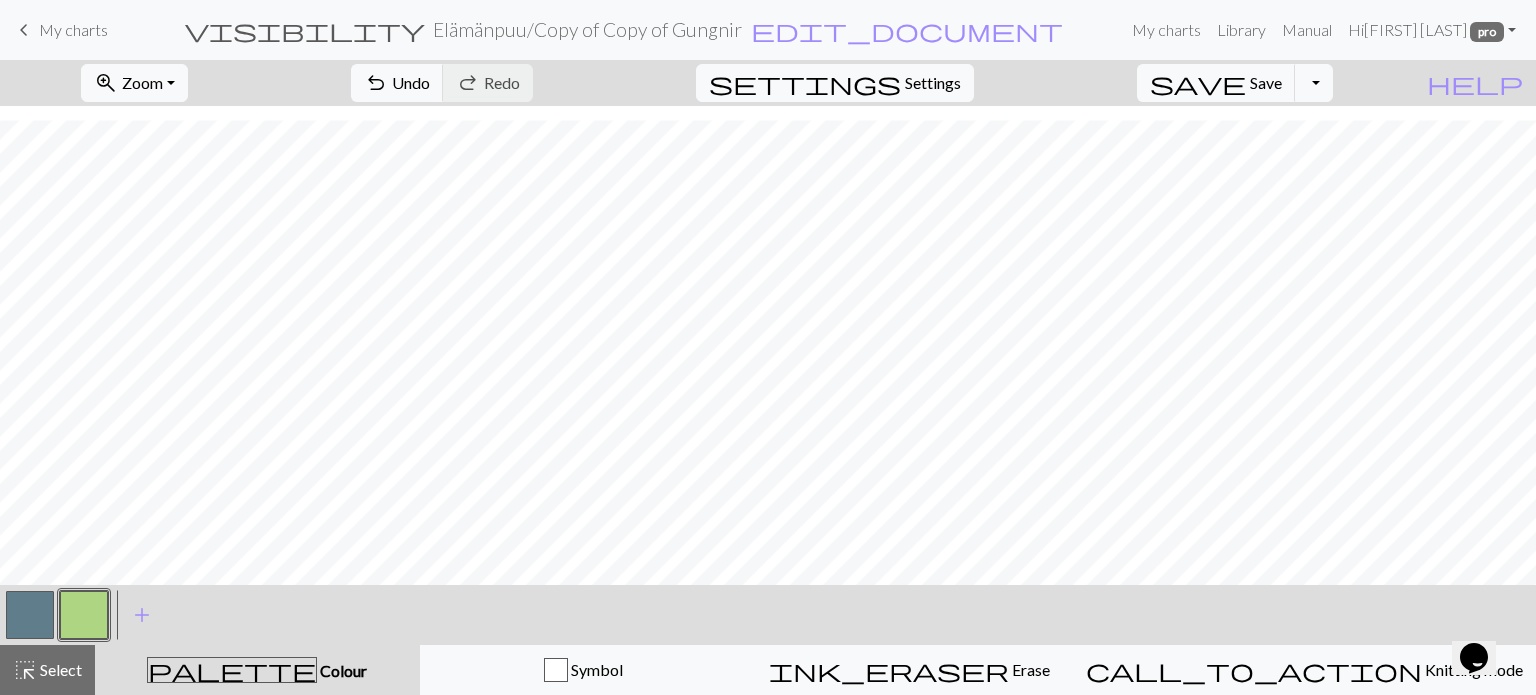 drag, startPoint x: 16, startPoint y: 595, endPoint x: 86, endPoint y: 584, distance: 70.85902 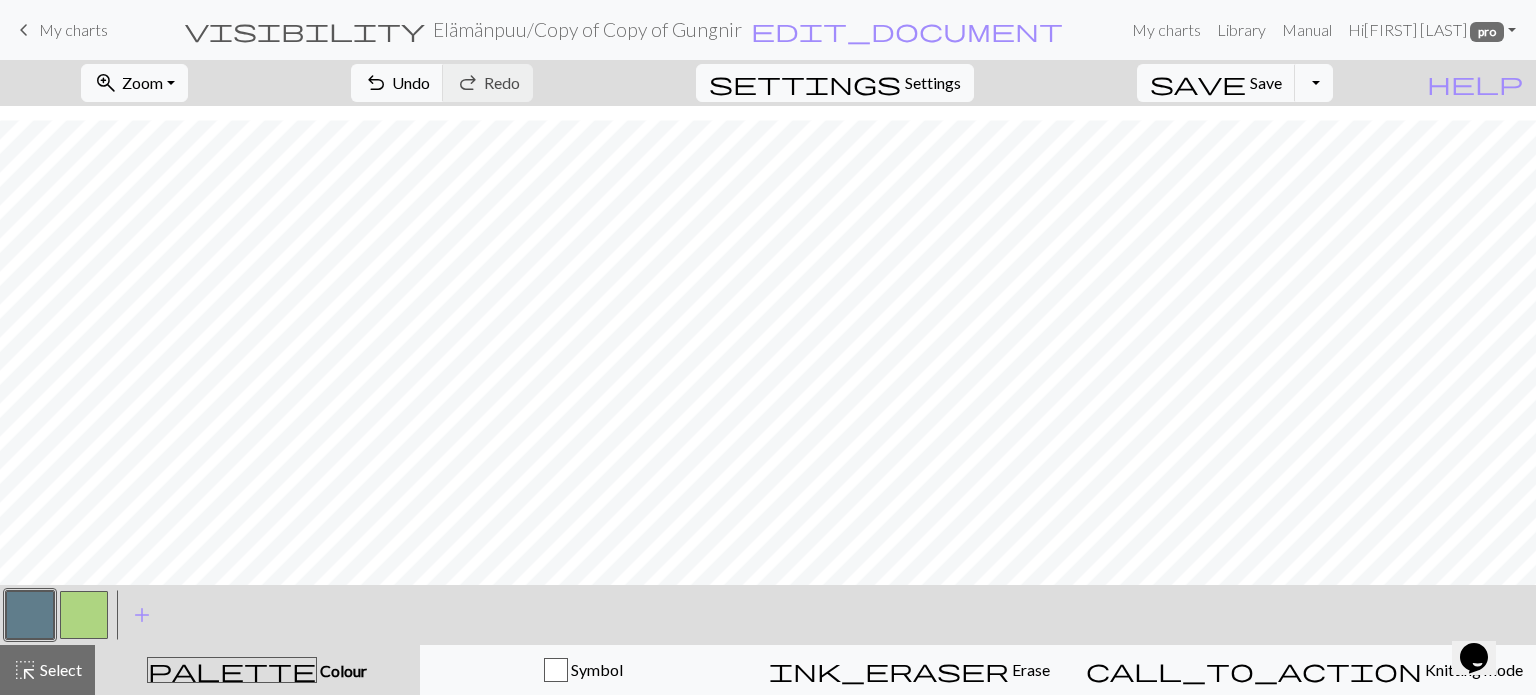 drag, startPoint x: 88, startPoint y: 607, endPoint x: 284, endPoint y: 572, distance: 199.10048 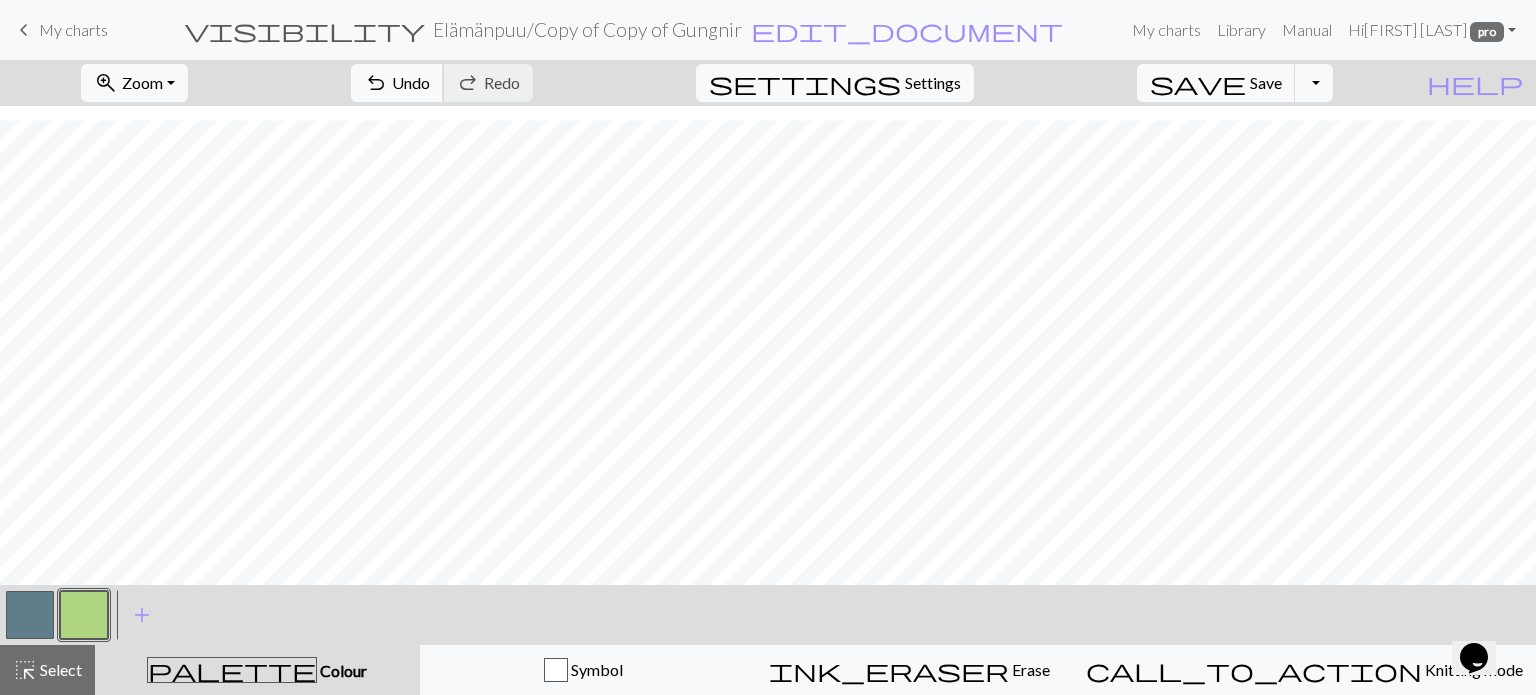click on "Undo" at bounding box center [411, 82] 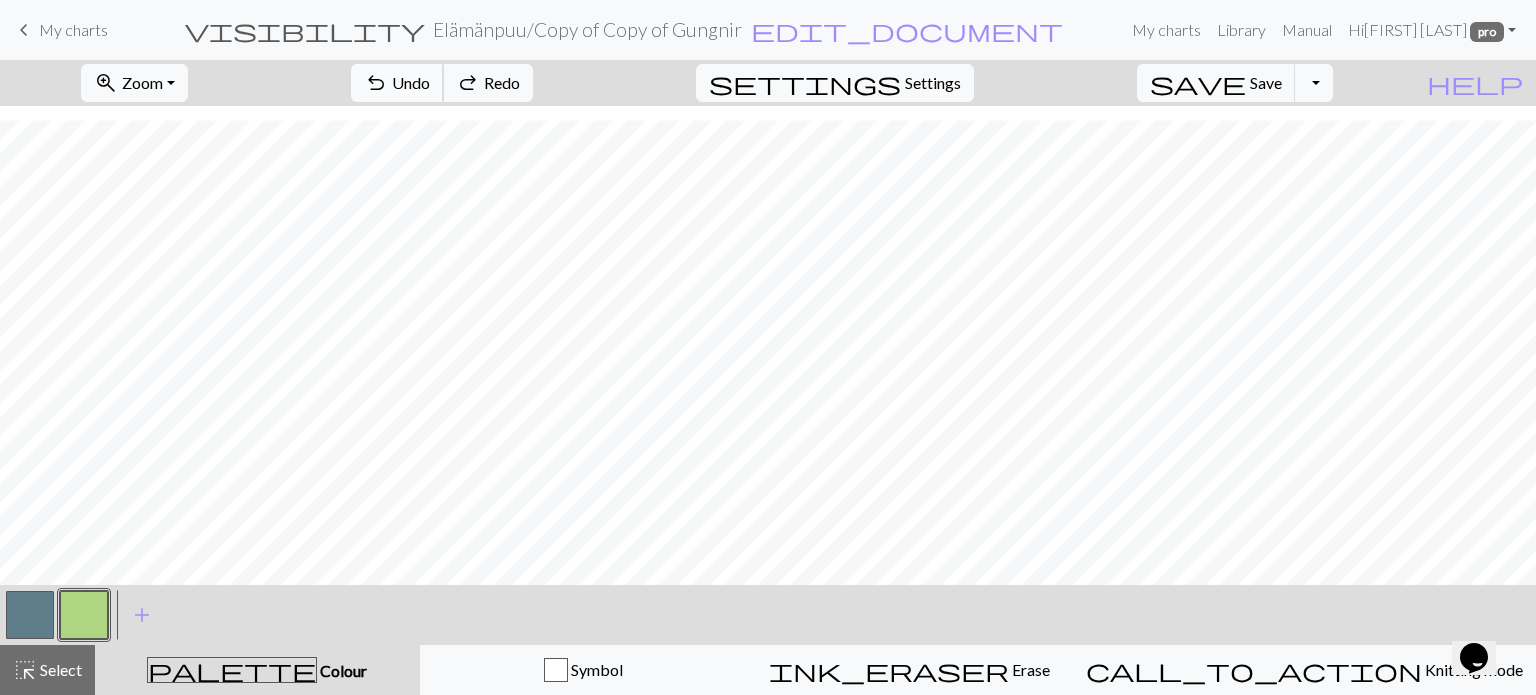 click on "undo" at bounding box center (376, 83) 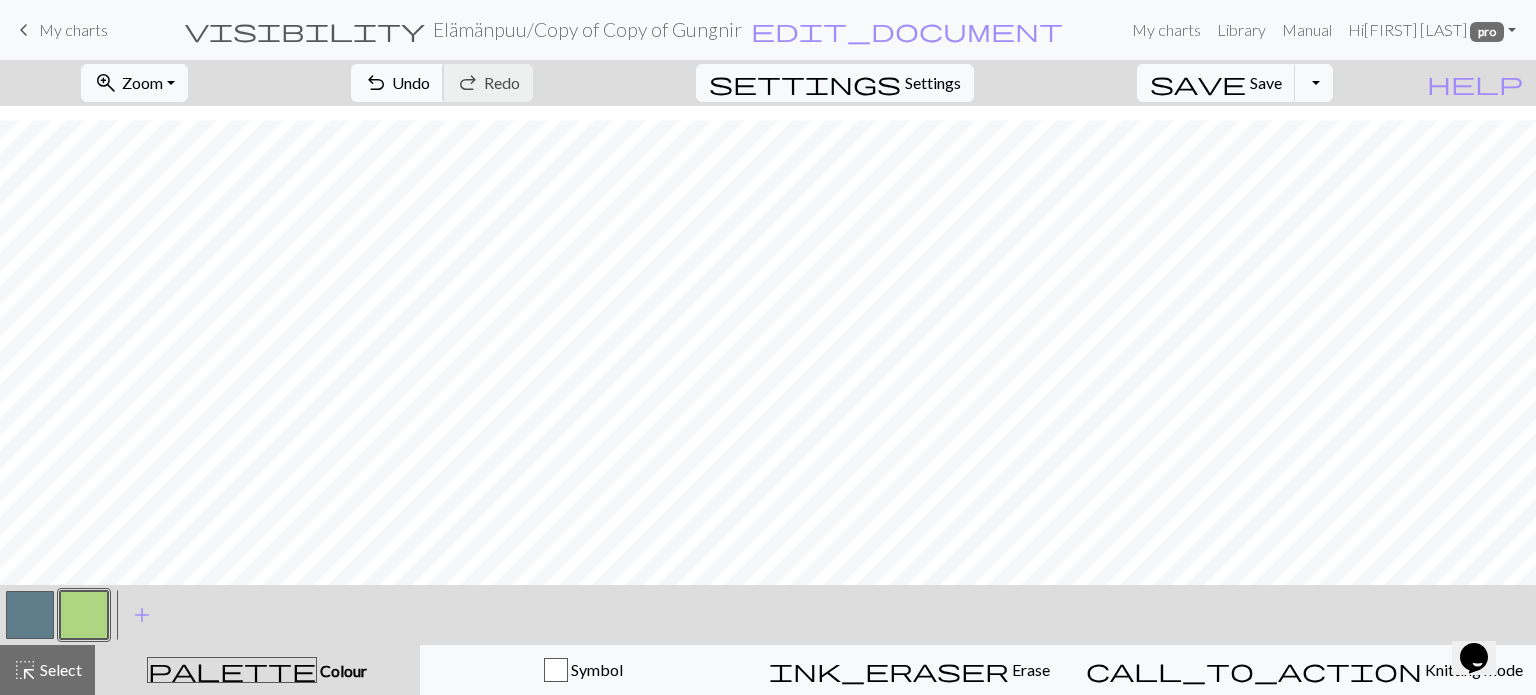 click on "Undo" at bounding box center (411, 82) 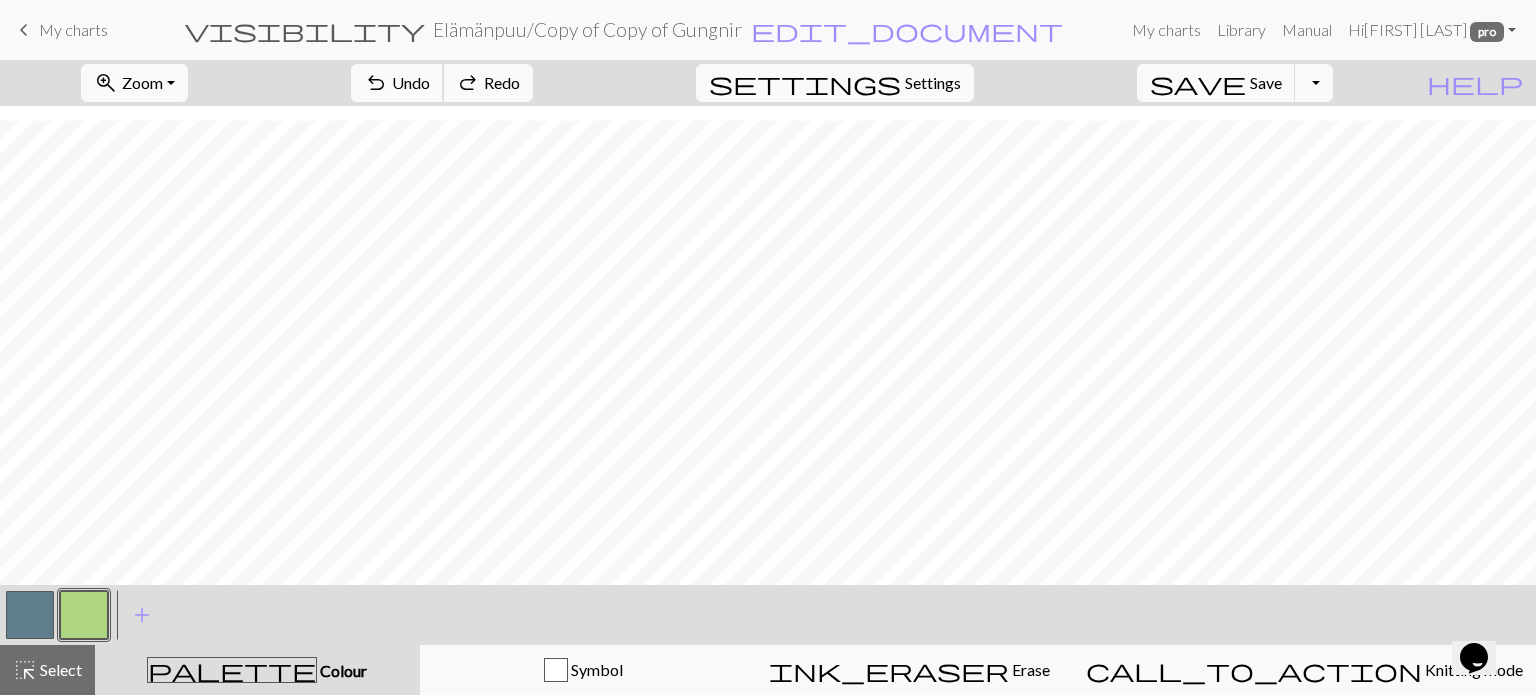 click on "undo Undo Undo" at bounding box center [397, 83] 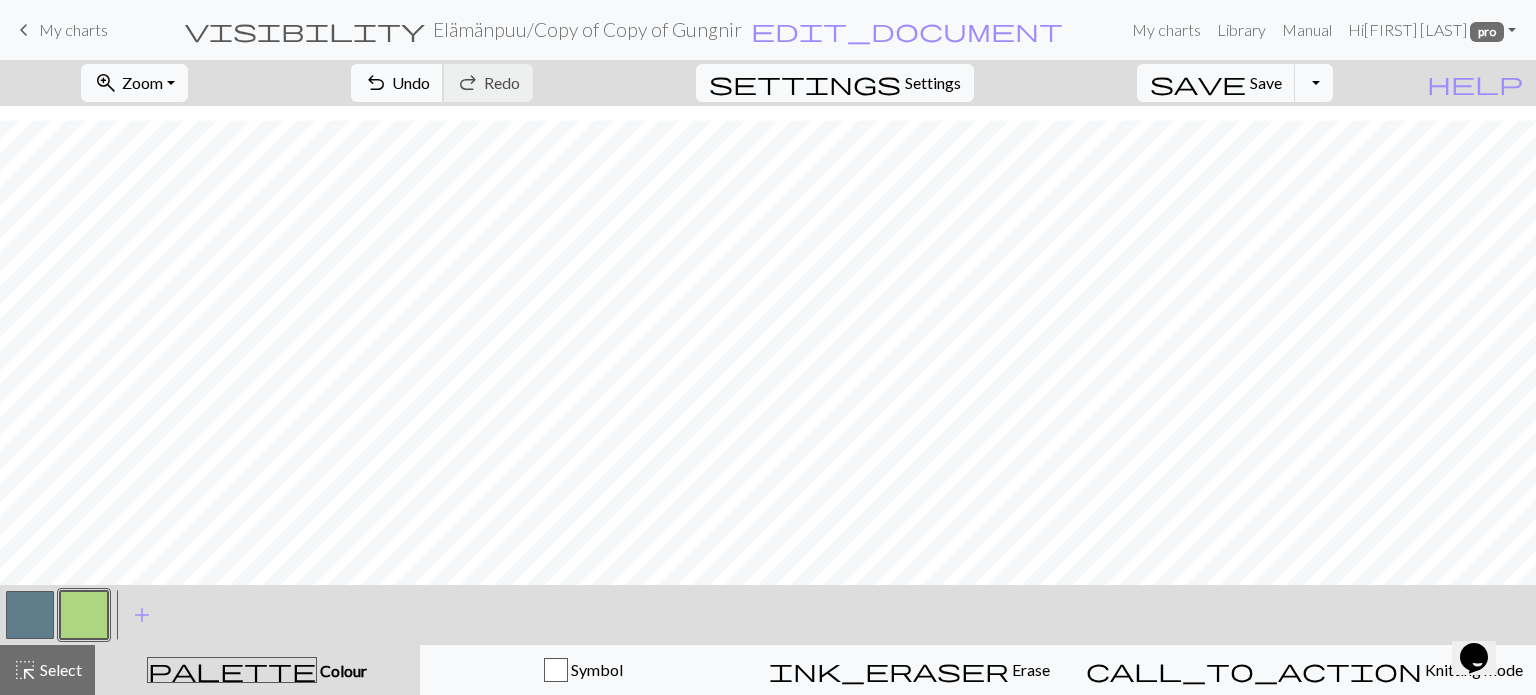 drag, startPoint x: 525, startPoint y: 89, endPoint x: 539, endPoint y: 98, distance: 16.643316 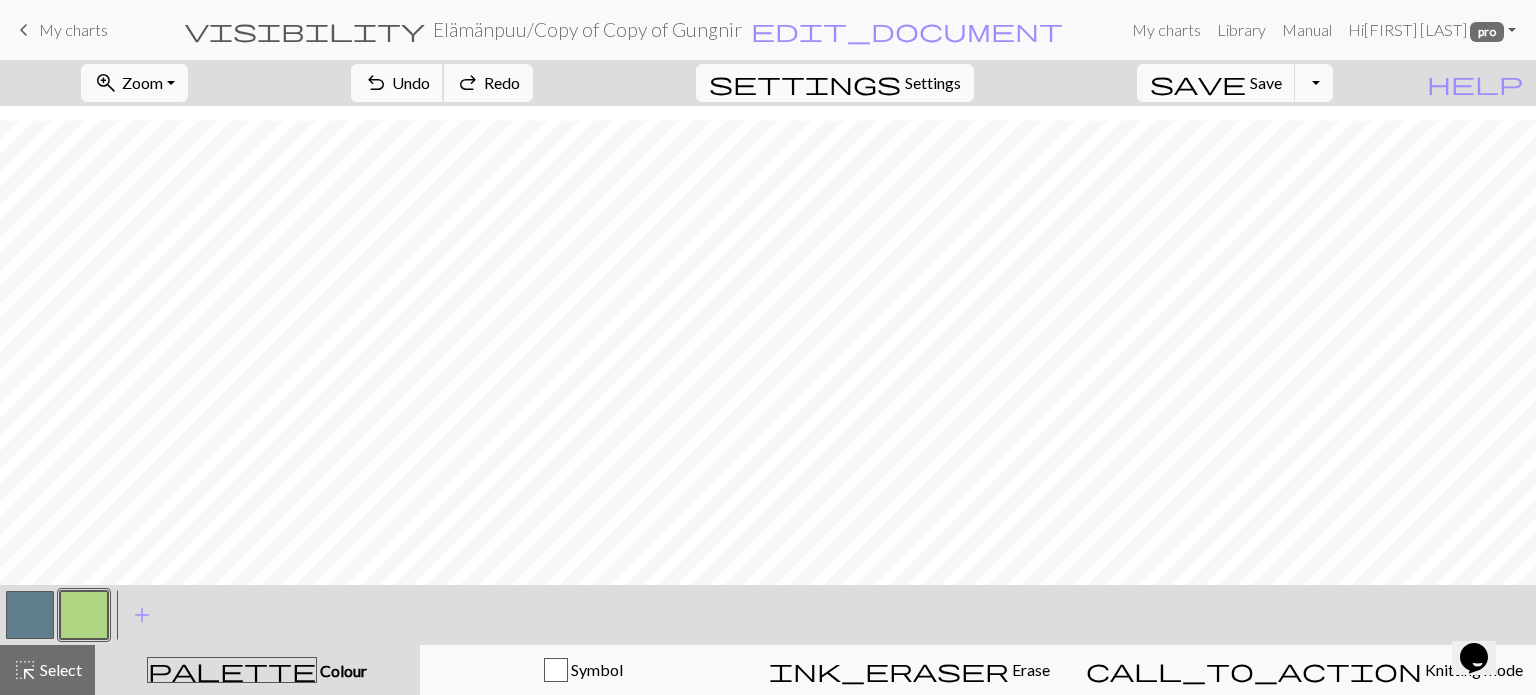 click on "Undo" at bounding box center [411, 82] 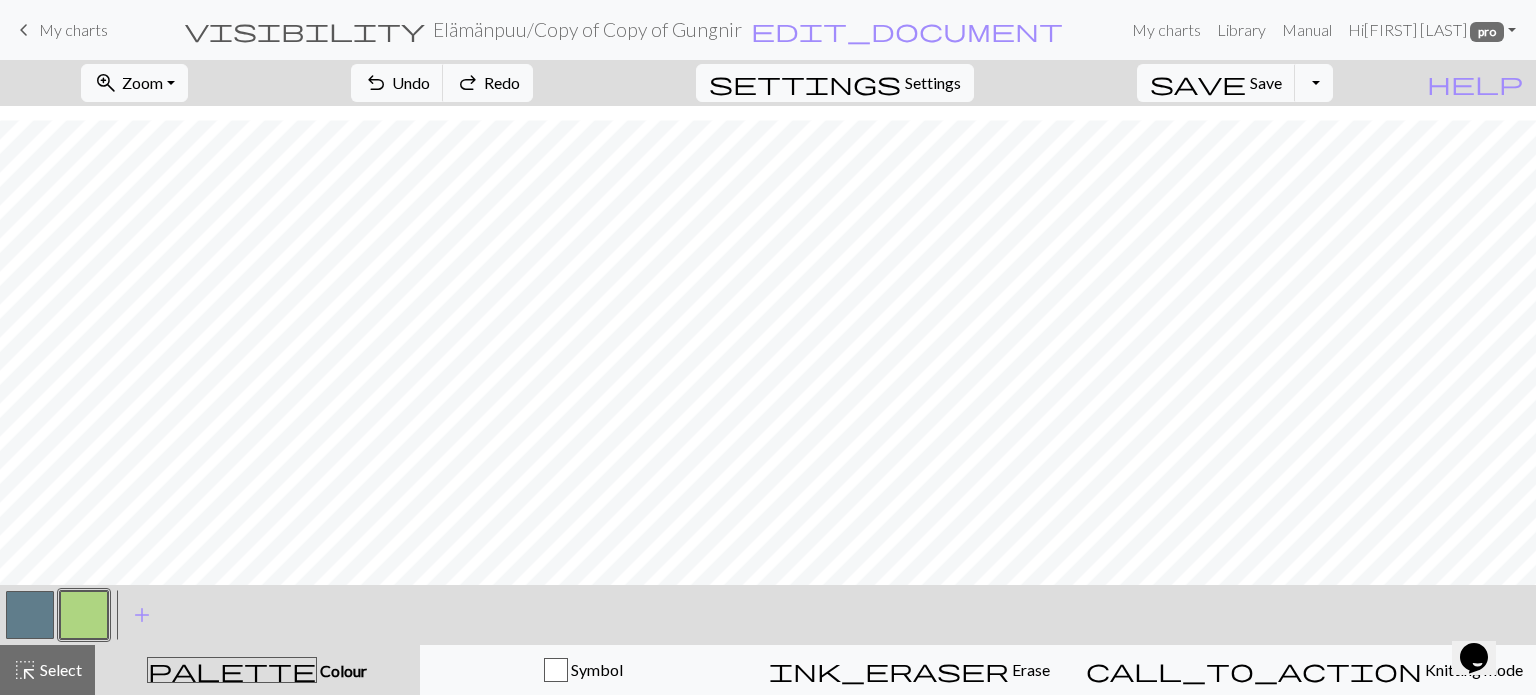 drag, startPoint x: 20, startPoint y: 623, endPoint x: 107, endPoint y: 584, distance: 95.34149 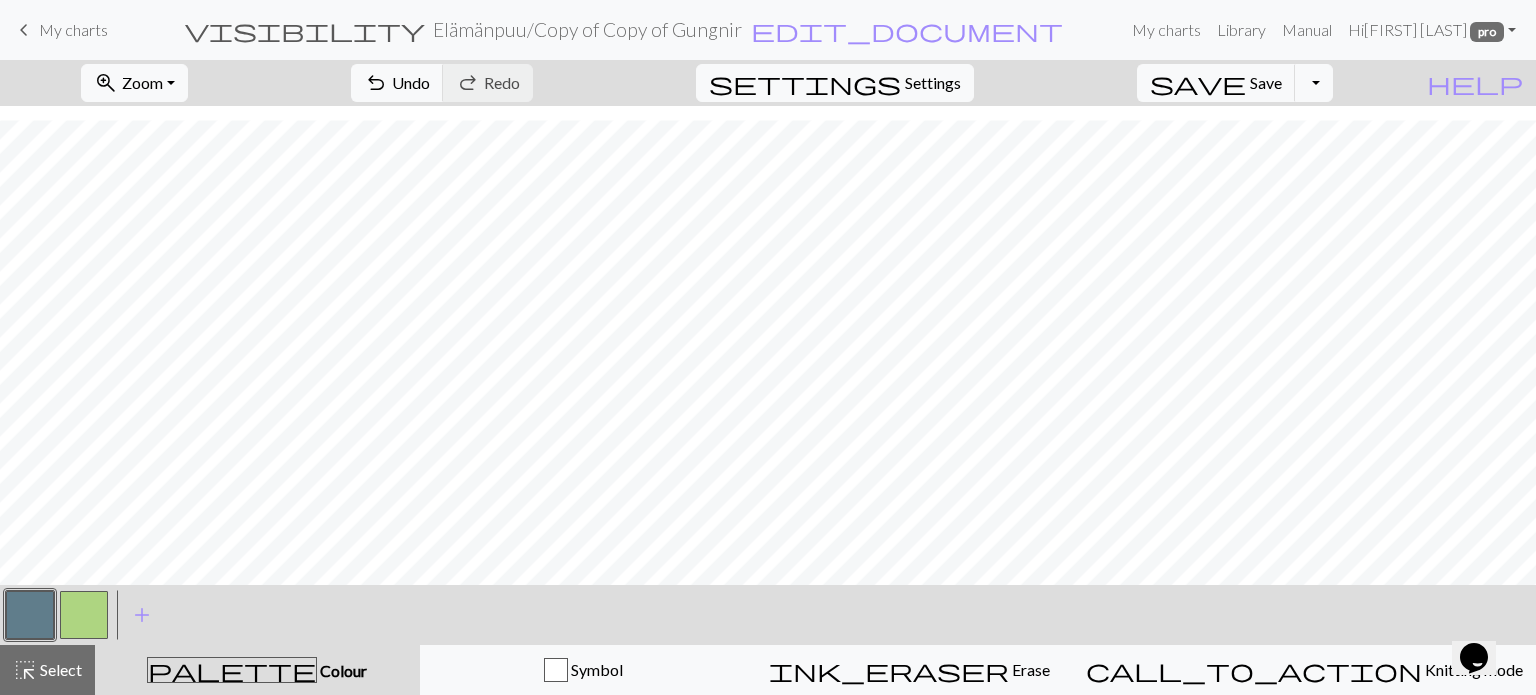 click at bounding box center (84, 615) 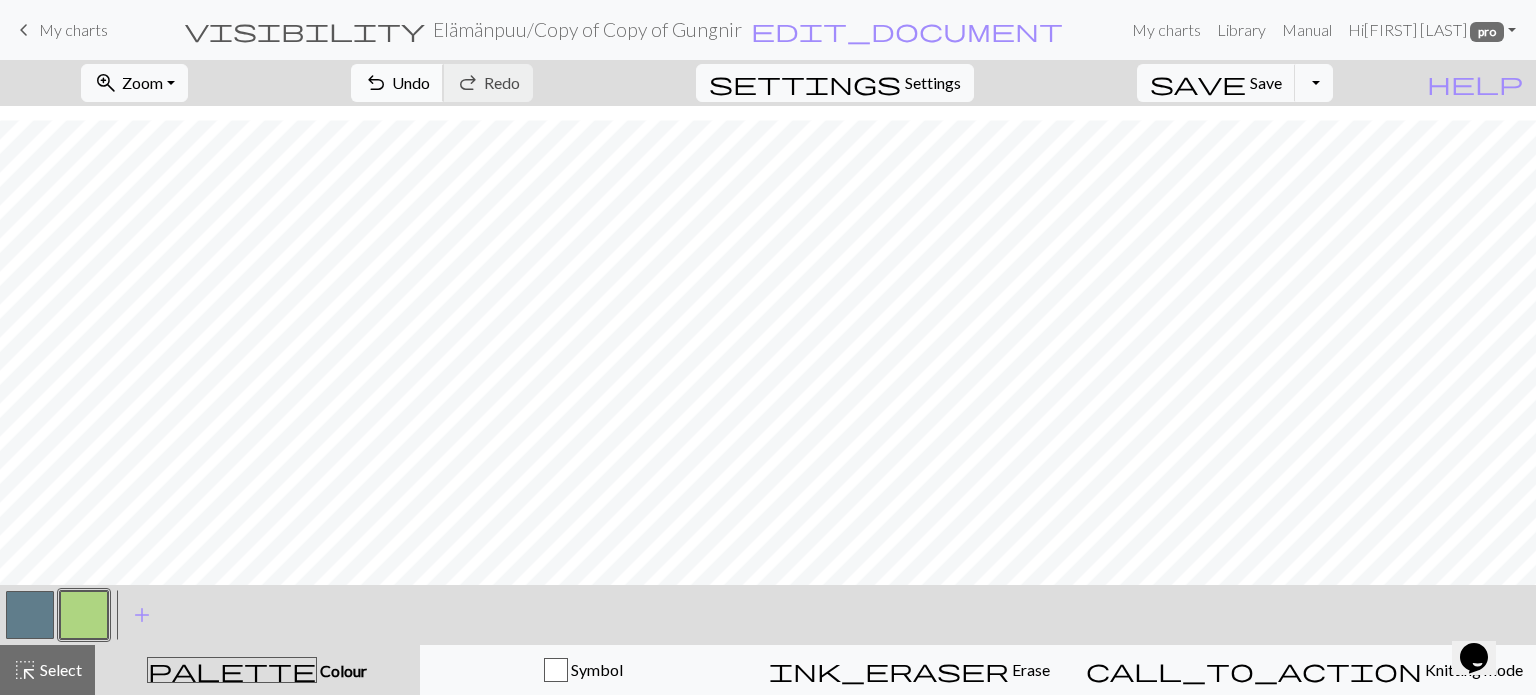 click on "undo Undo Undo" at bounding box center (397, 83) 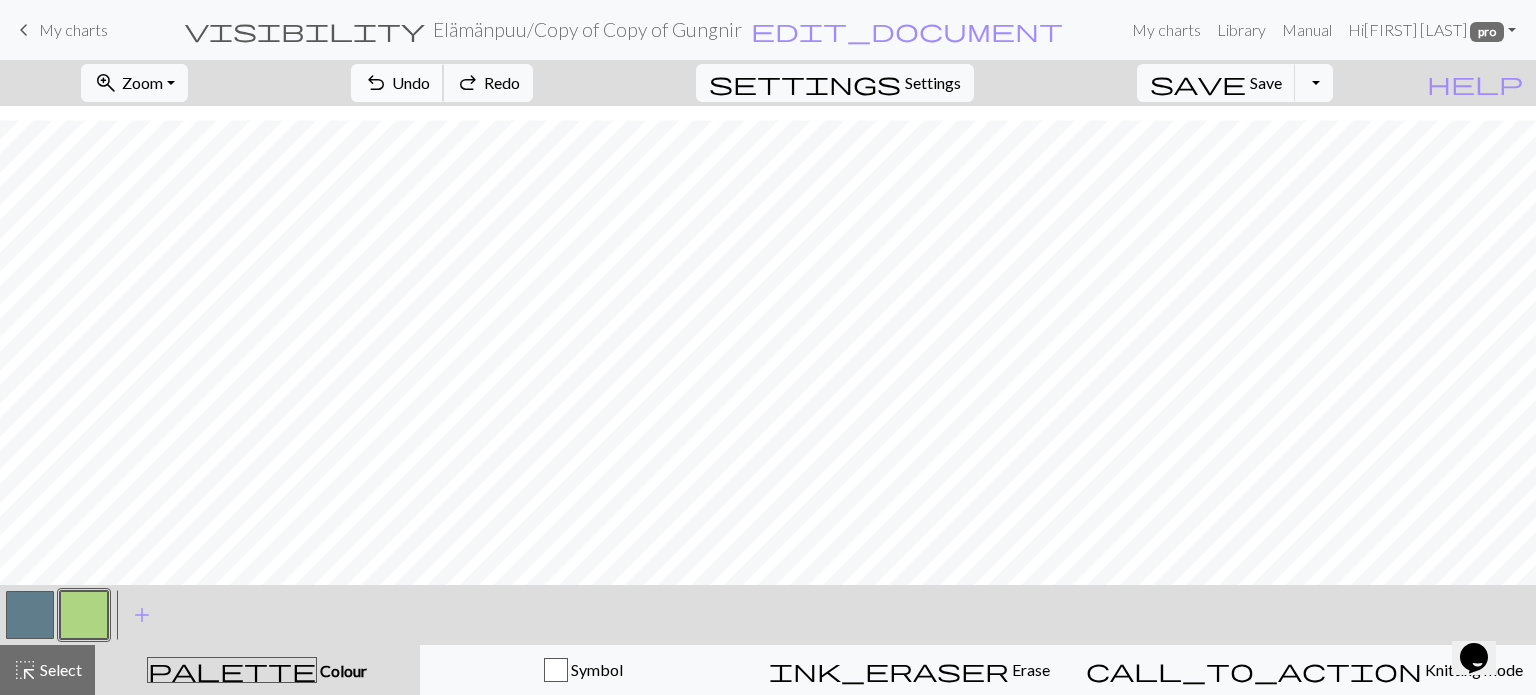 click on "undo Undo Undo" at bounding box center (397, 83) 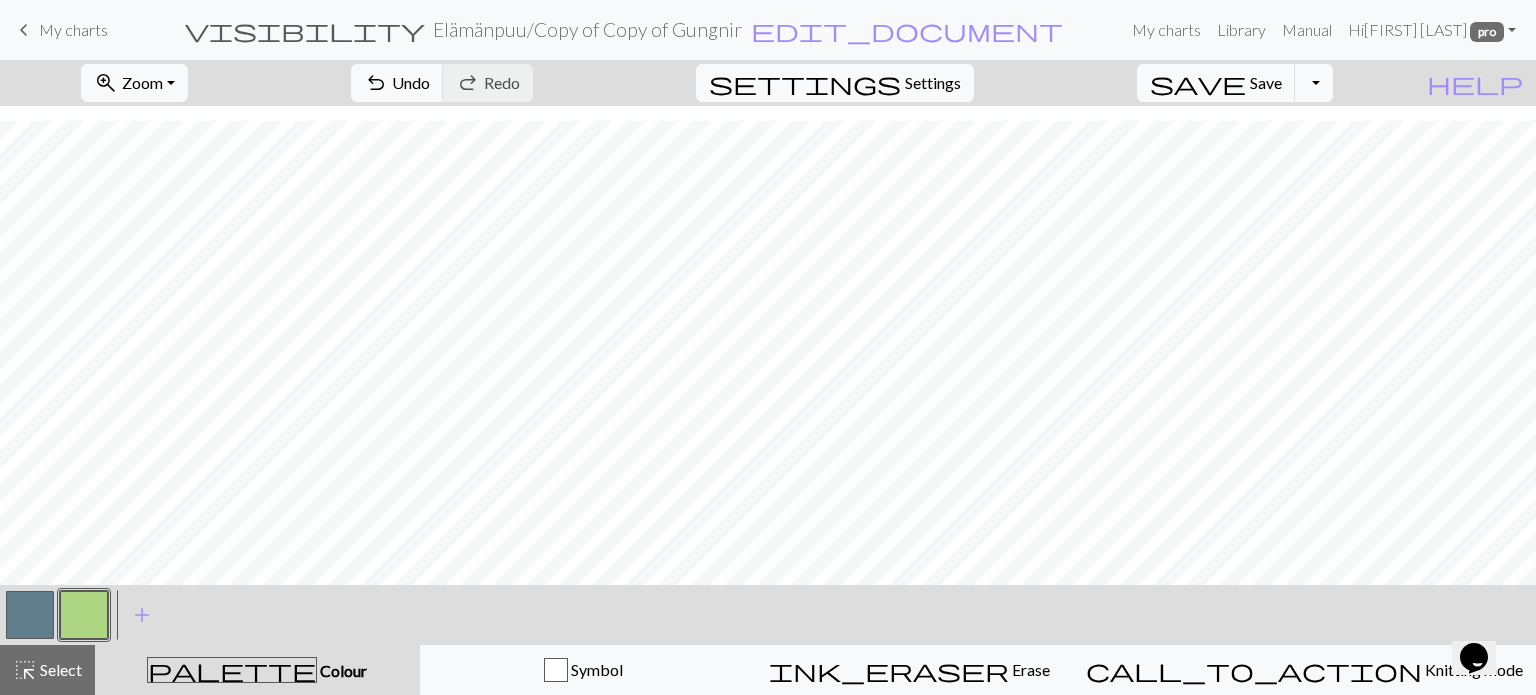 click at bounding box center (30, 615) 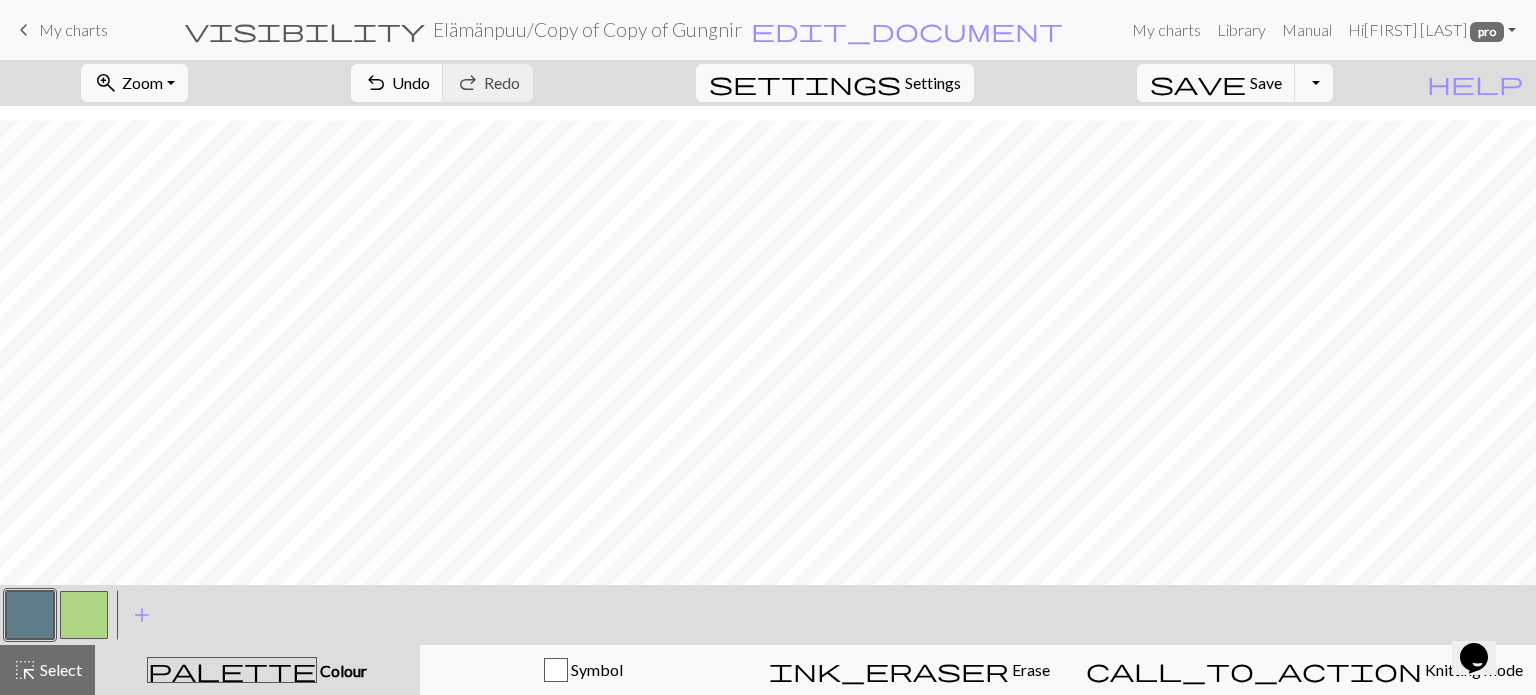 drag, startPoint x: 79, startPoint y: 607, endPoint x: 132, endPoint y: 582, distance: 58.60034 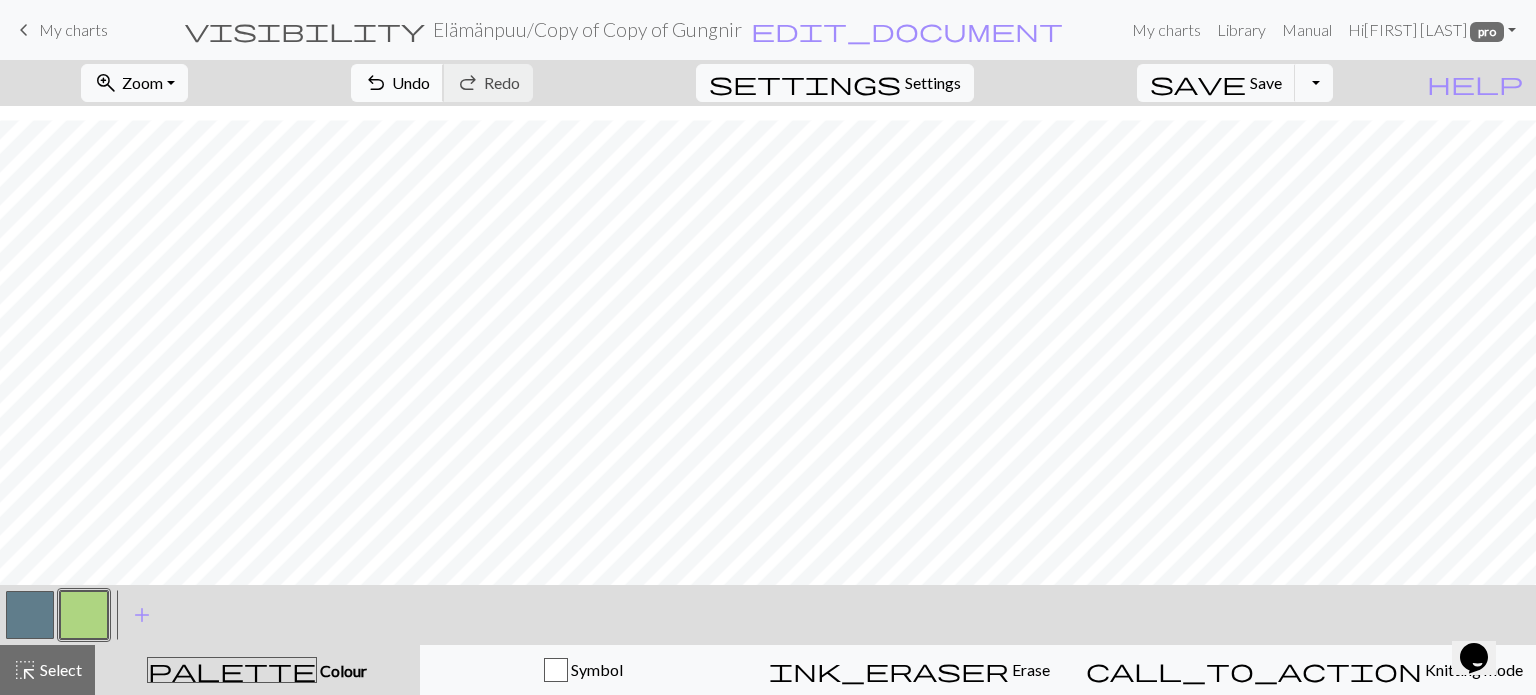 click on "undo" at bounding box center (376, 83) 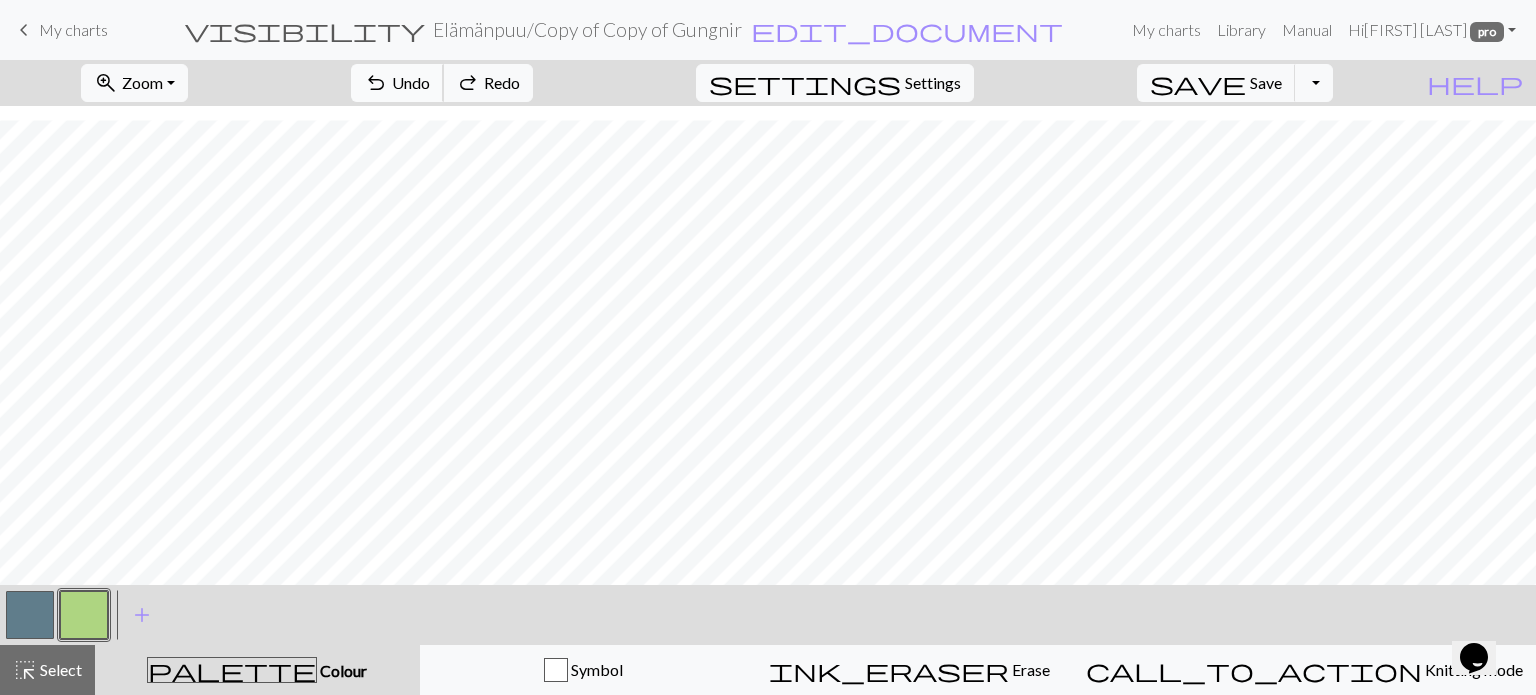 click on "undo" at bounding box center [376, 83] 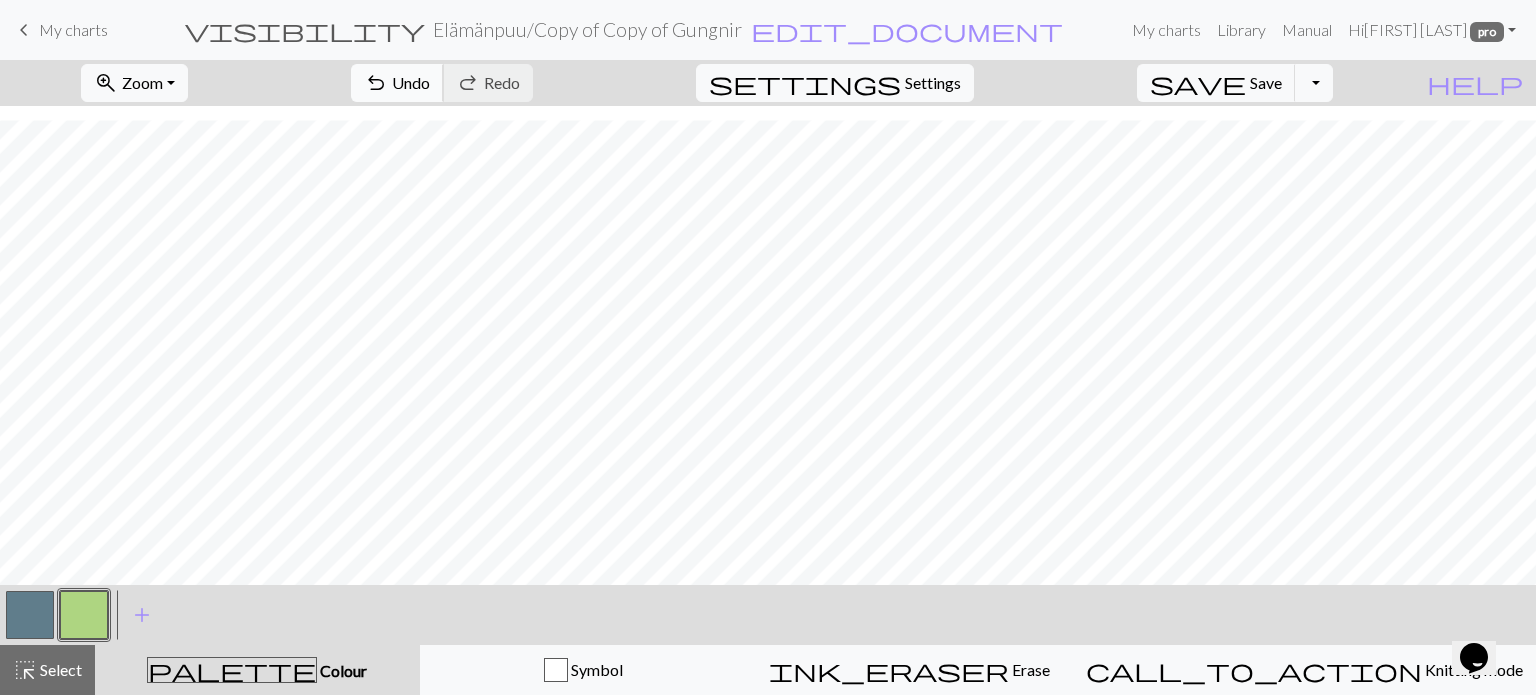 click on "Undo" at bounding box center (411, 82) 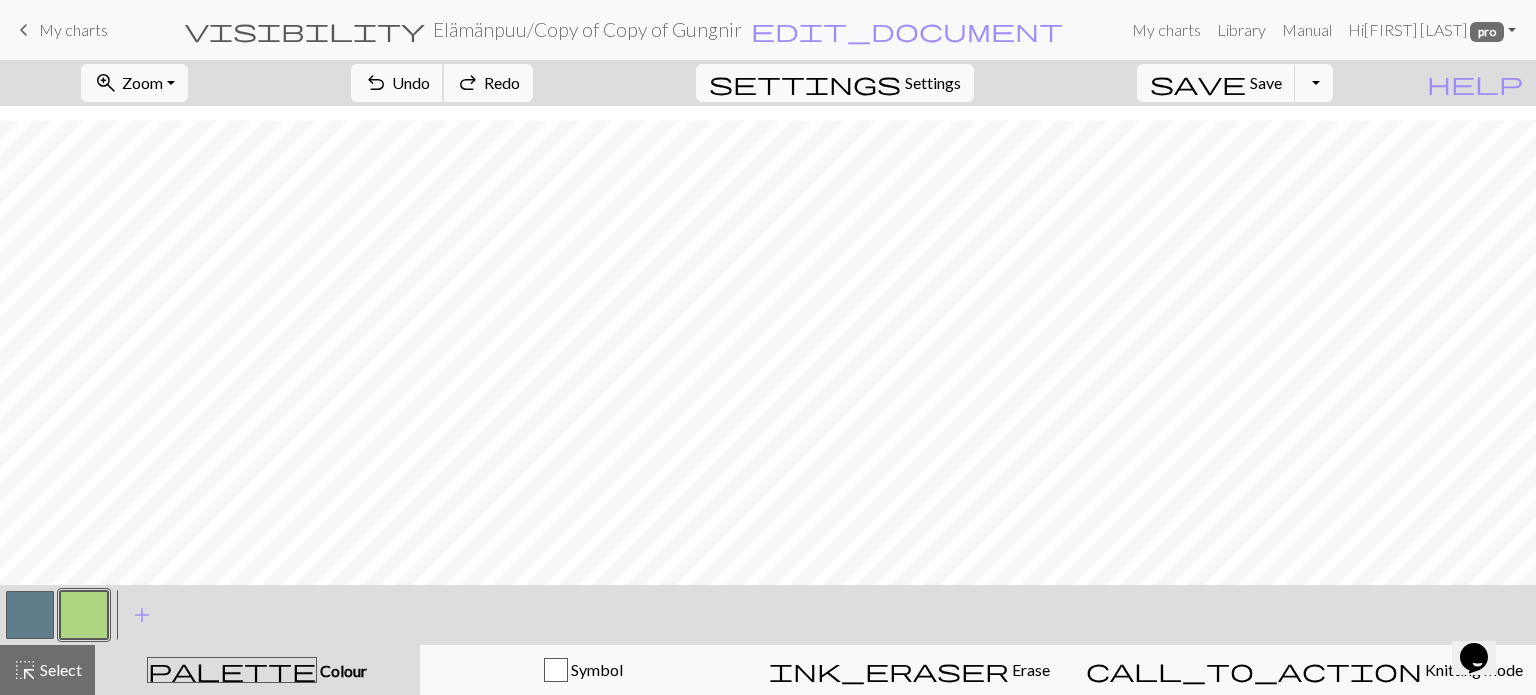 click on "Undo" at bounding box center (411, 82) 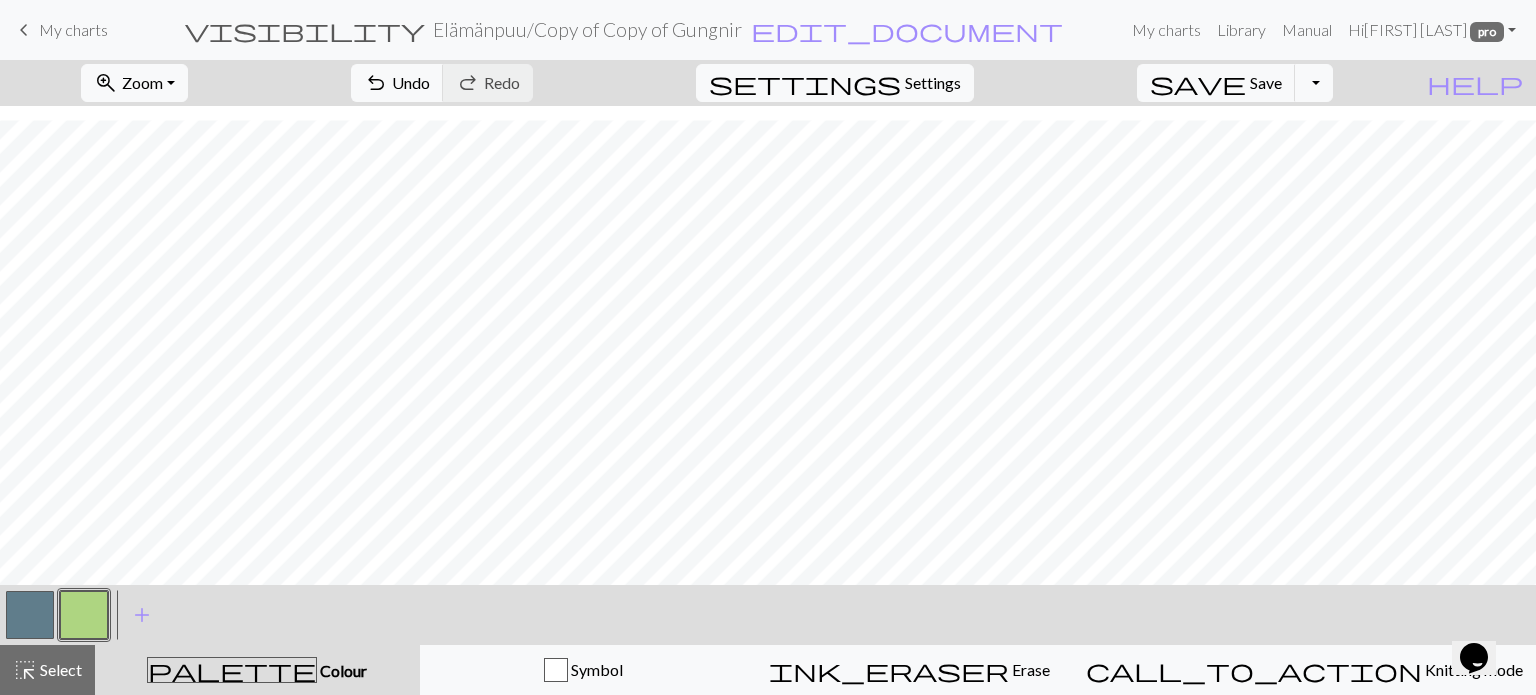 click on "zoom_in Zoom Zoom Fit all Fit width Fit height 50% 100% 150% 200% undo Undo Undo redo Redo Redo settings  Settings save Save Save Toggle Dropdown file_copy  Save a copy save_alt  Download help Show me around < > add Add a  colour highlight_alt   Select   Select palette   Colour   Colour   Symbol ink_eraser   Erase   Erase call_to_action   Knitting mode   Knitting mode" at bounding box center [768, 377] 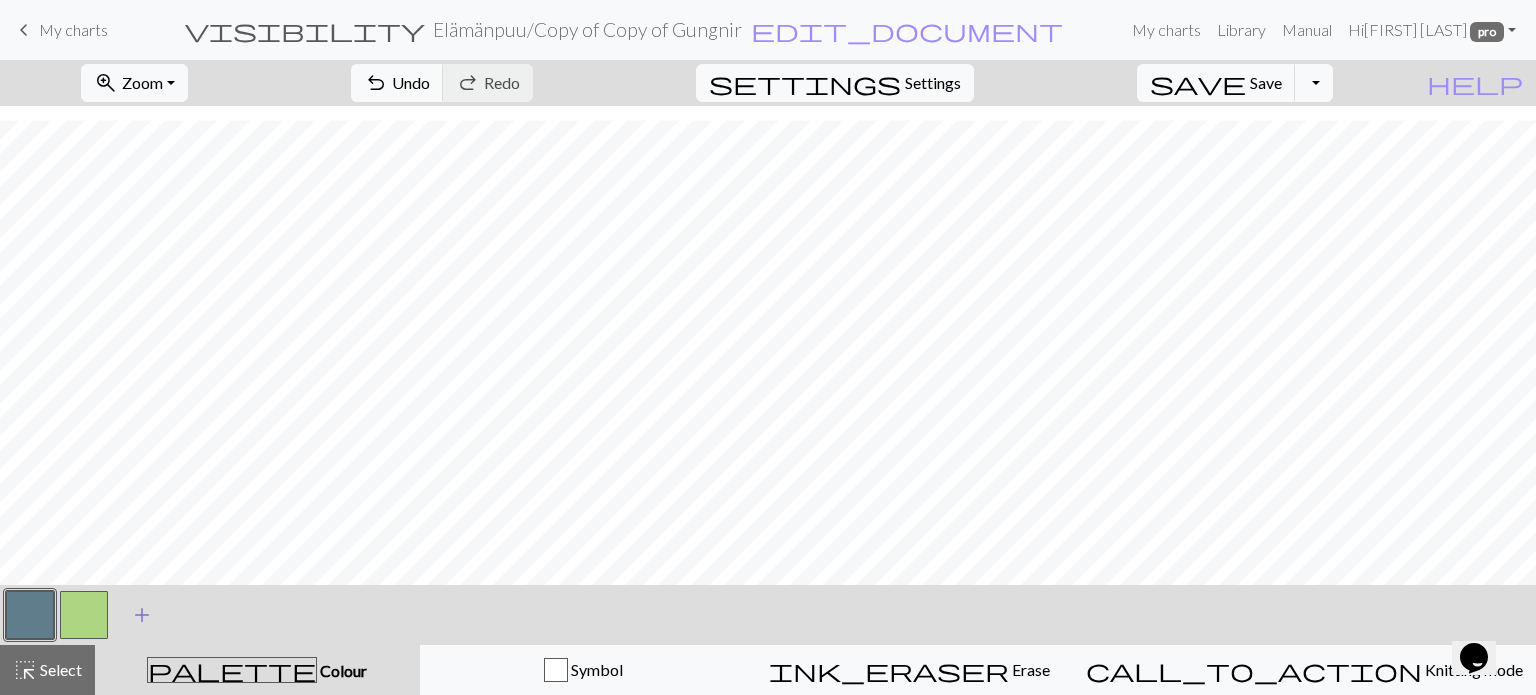 drag, startPoint x: 78, startPoint y: 616, endPoint x: 120, endPoint y: 593, distance: 47.88528 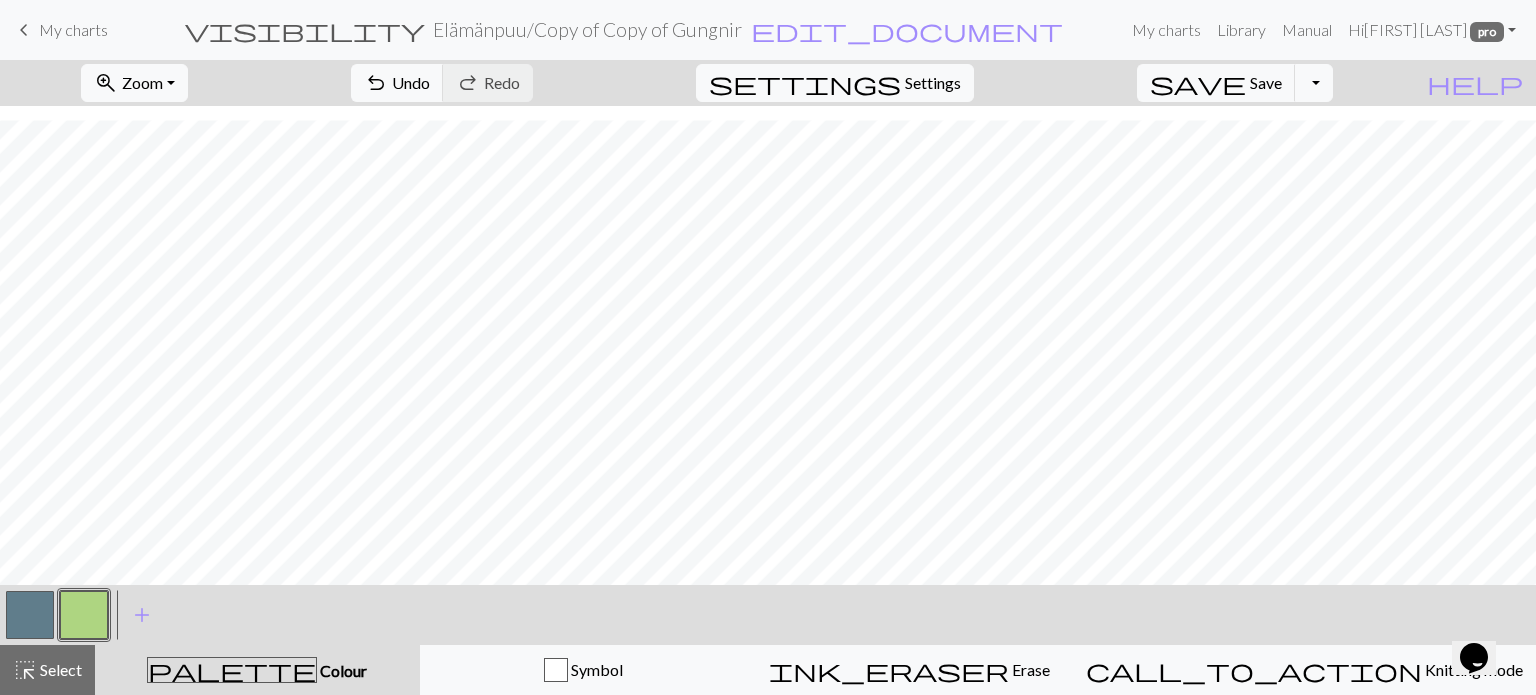 drag, startPoint x: 35, startPoint y: 600, endPoint x: 140, endPoint y: 580, distance: 106.887794 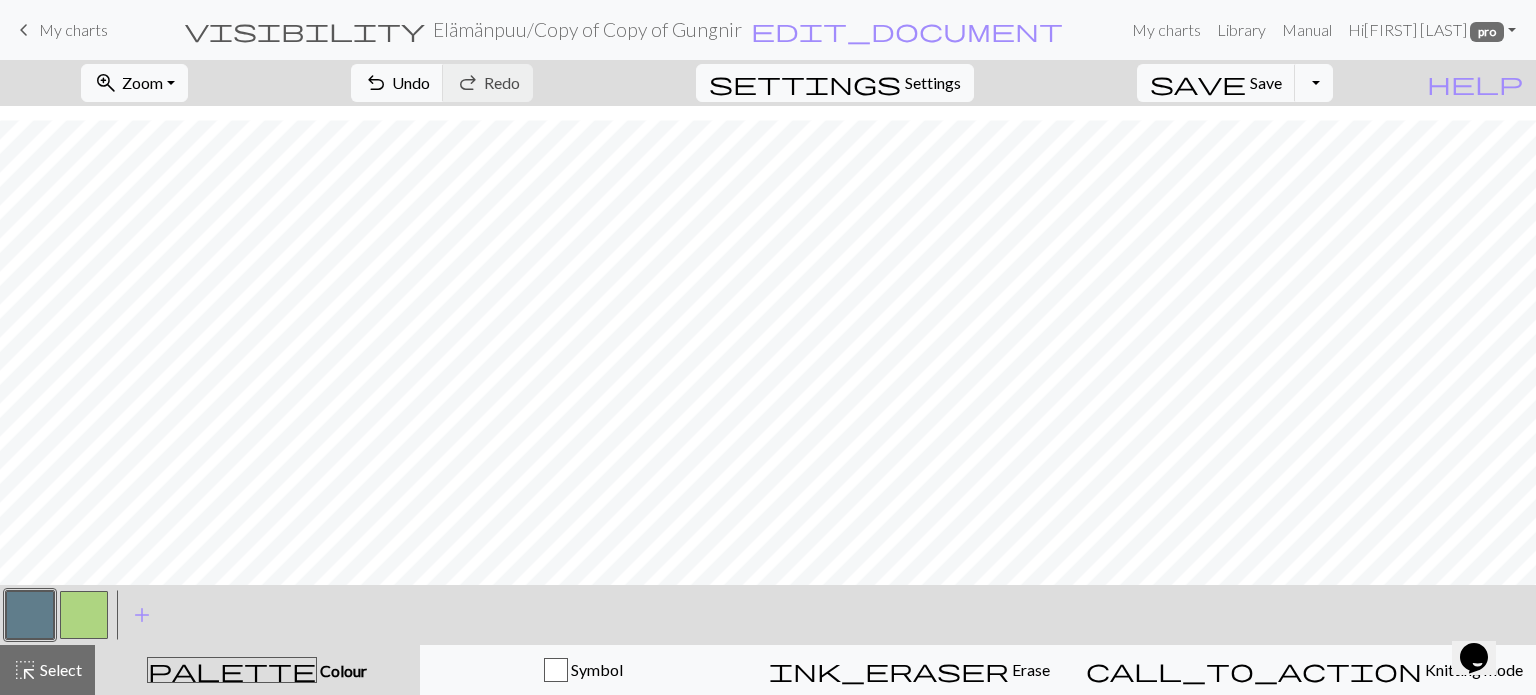 drag, startPoint x: 84, startPoint y: 603, endPoint x: 239, endPoint y: 570, distance: 158.47397 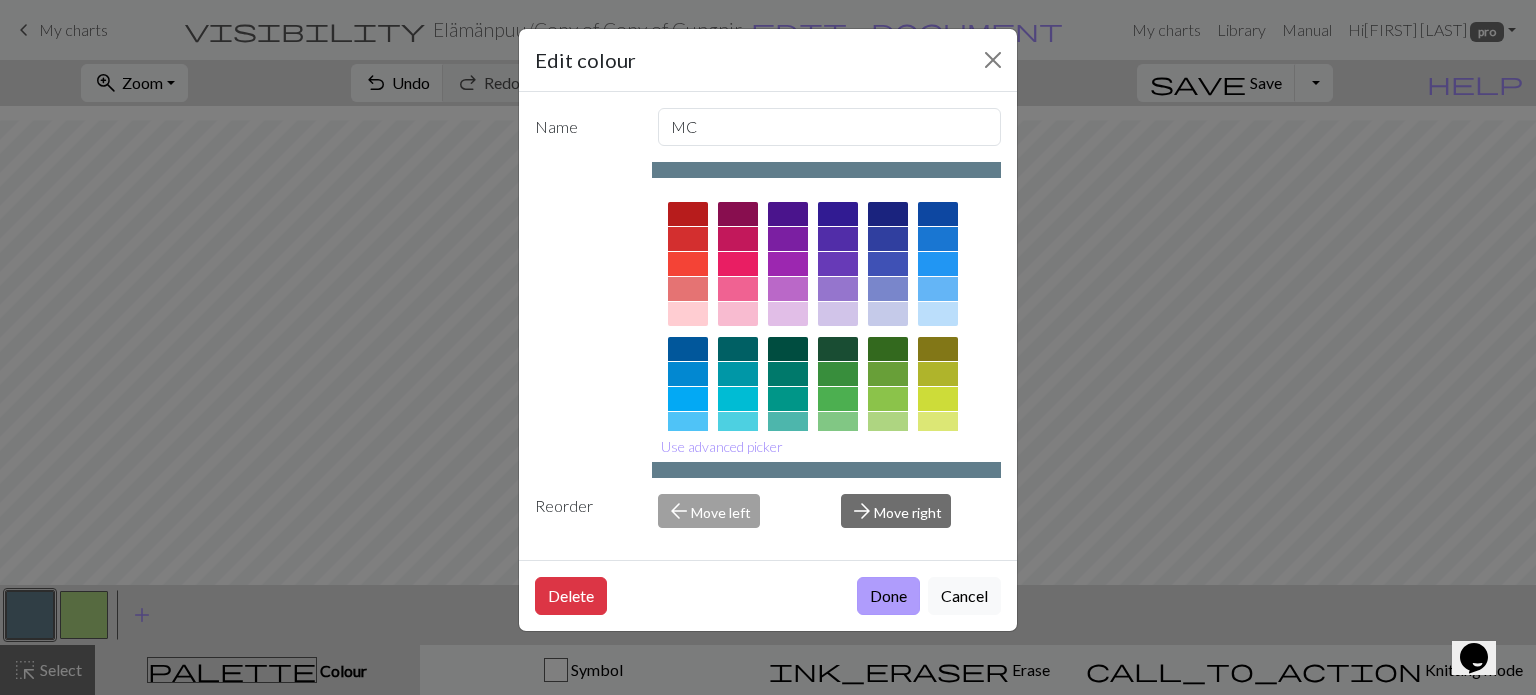click on "Done" at bounding box center (888, 596) 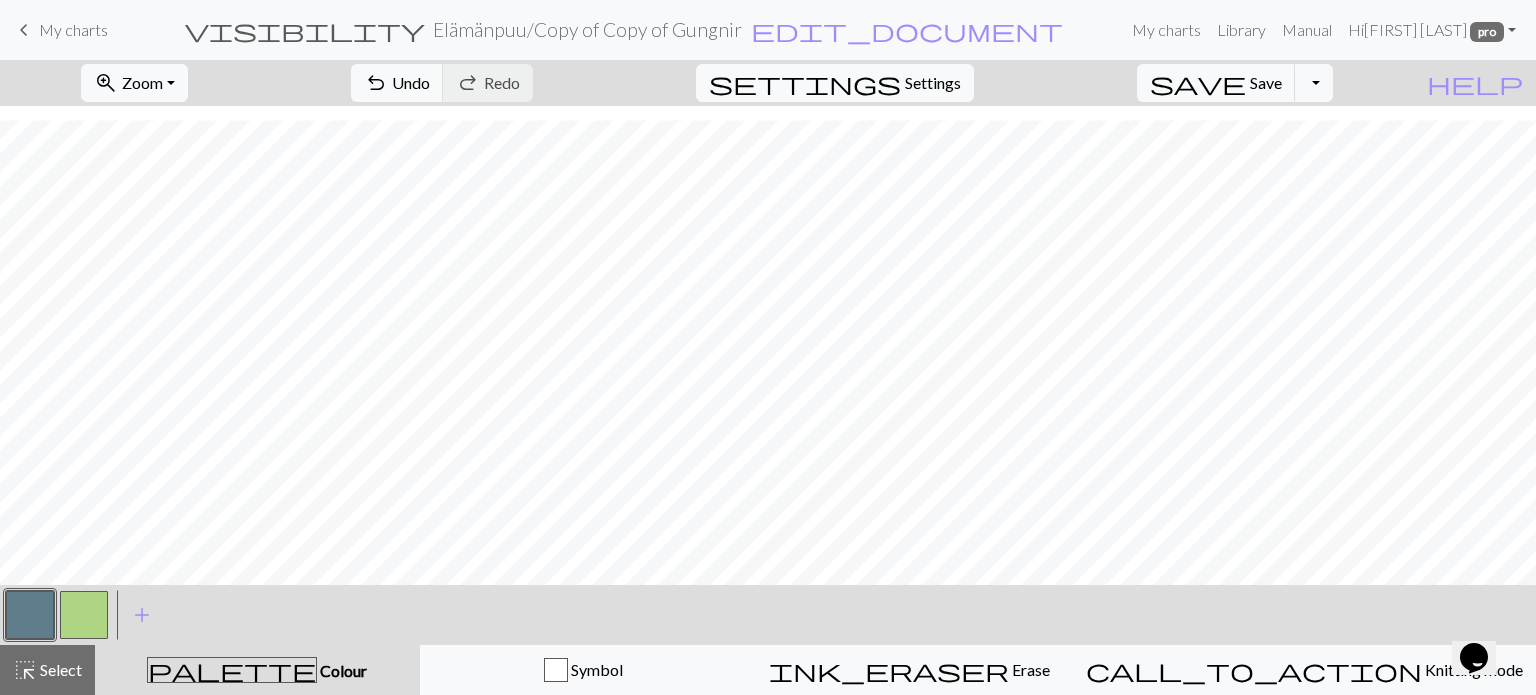 drag, startPoint x: 12, startPoint y: 597, endPoint x: 27, endPoint y: 593, distance: 15.524175 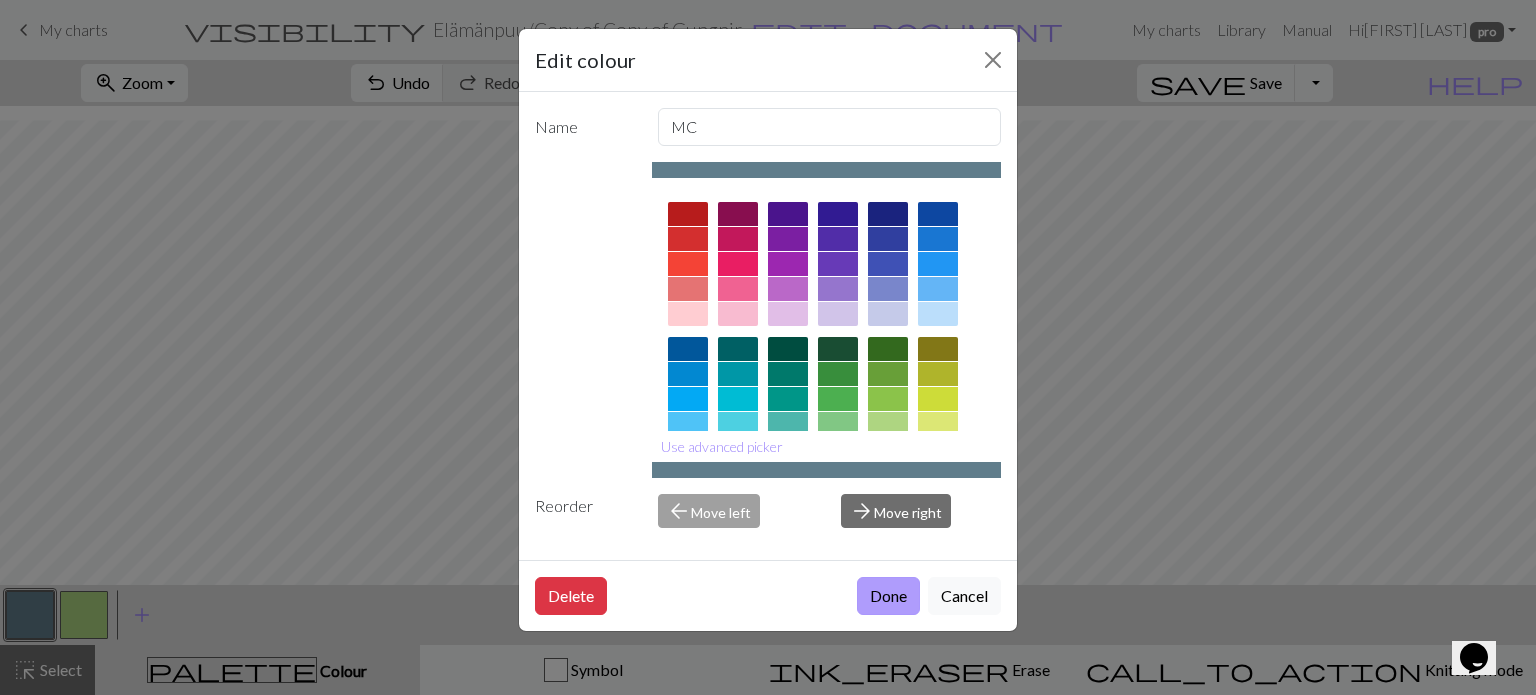 click on "Done" at bounding box center (888, 596) 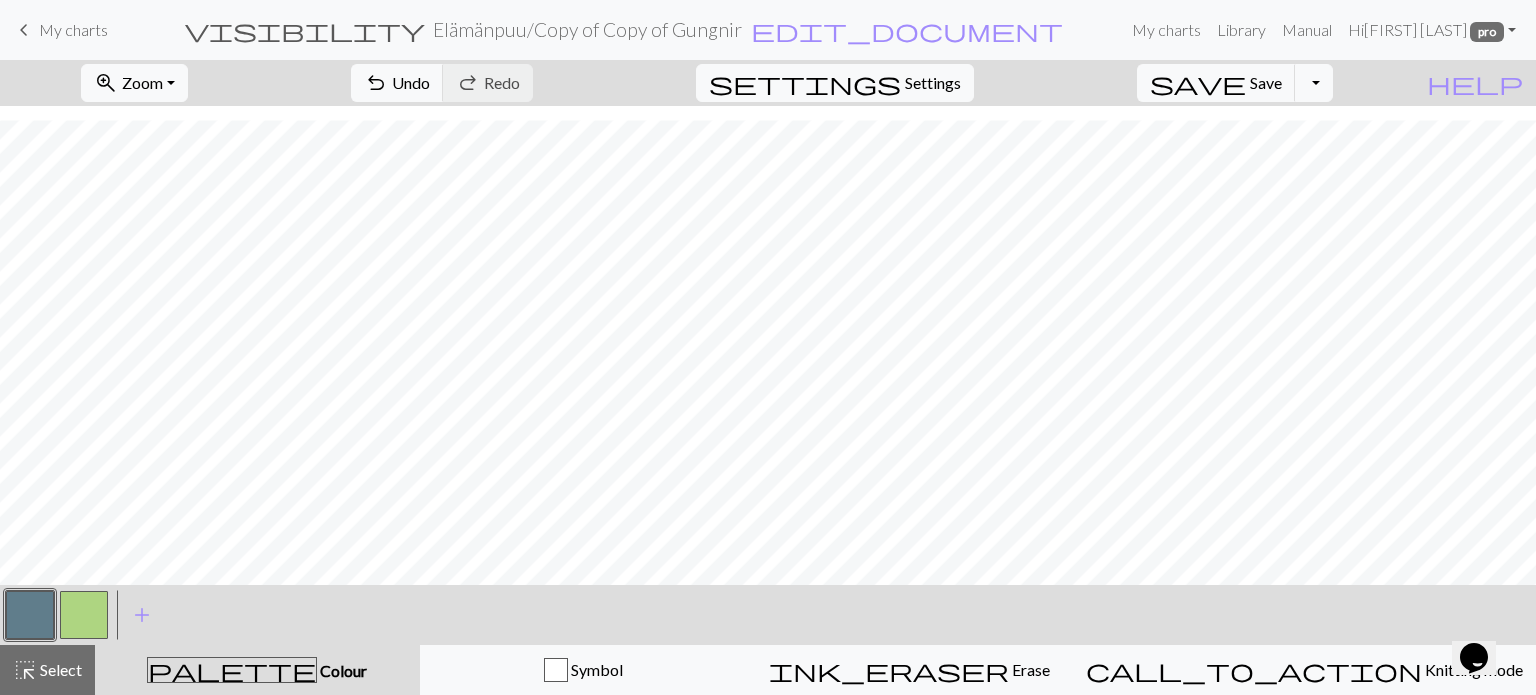 drag, startPoint x: 64, startPoint y: 607, endPoint x: 84, endPoint y: 601, distance: 20.880613 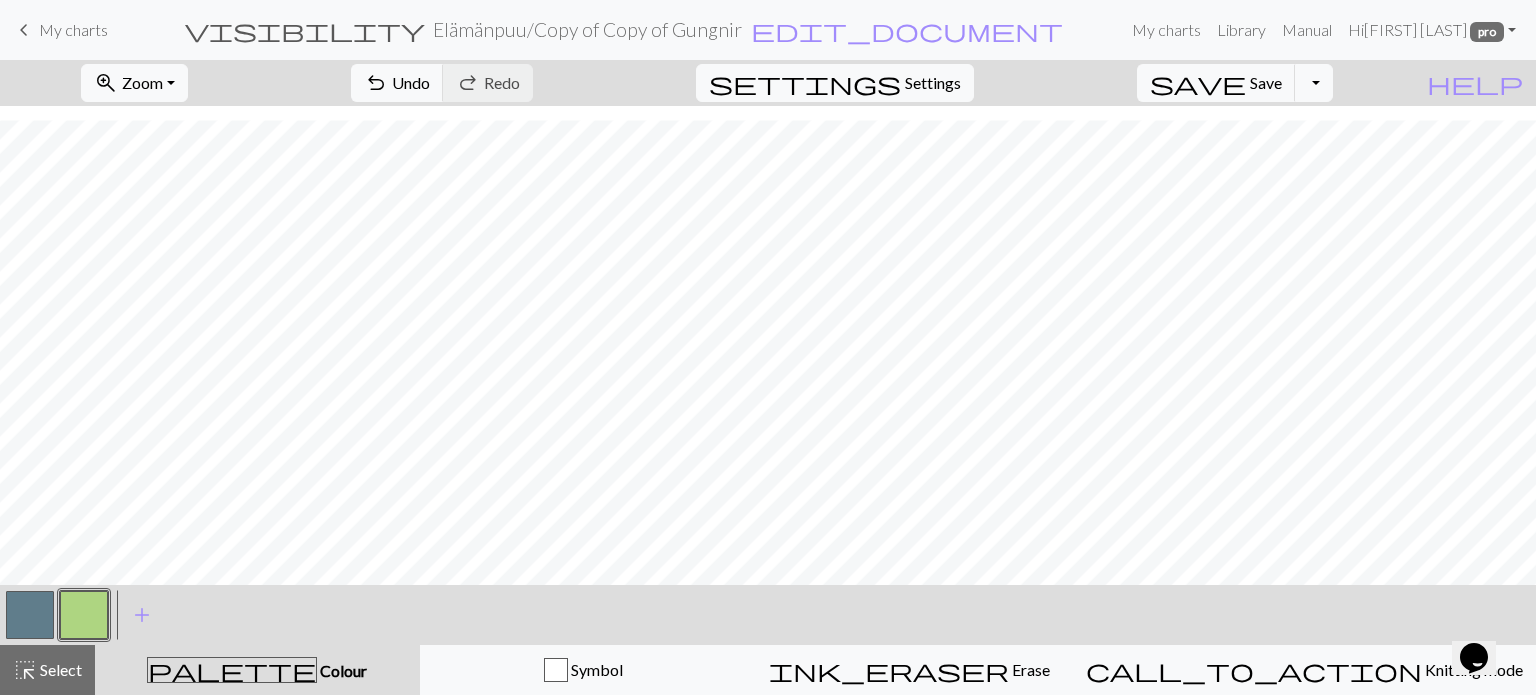 drag, startPoint x: 23, startPoint y: 613, endPoint x: 109, endPoint y: 575, distance: 94.02127 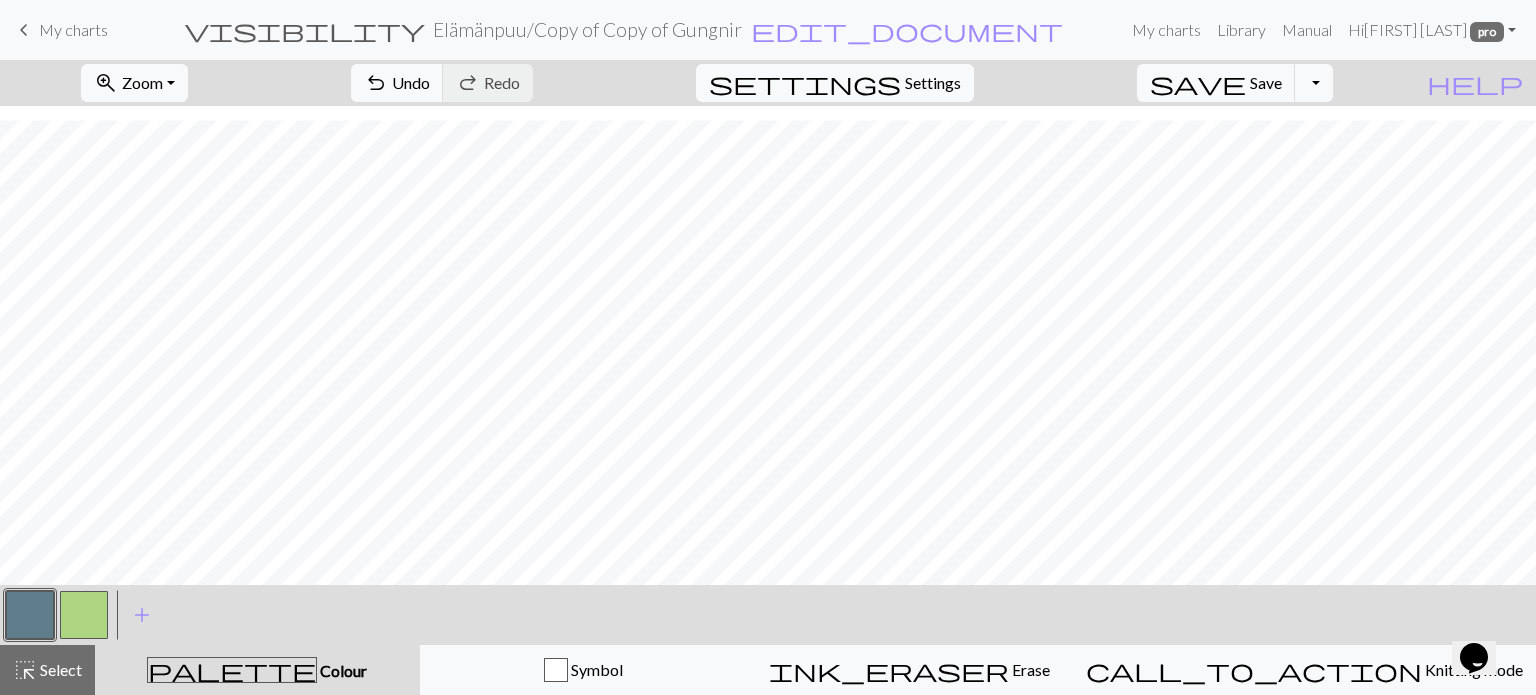 drag, startPoint x: 85, startPoint y: 607, endPoint x: 171, endPoint y: 586, distance: 88.52683 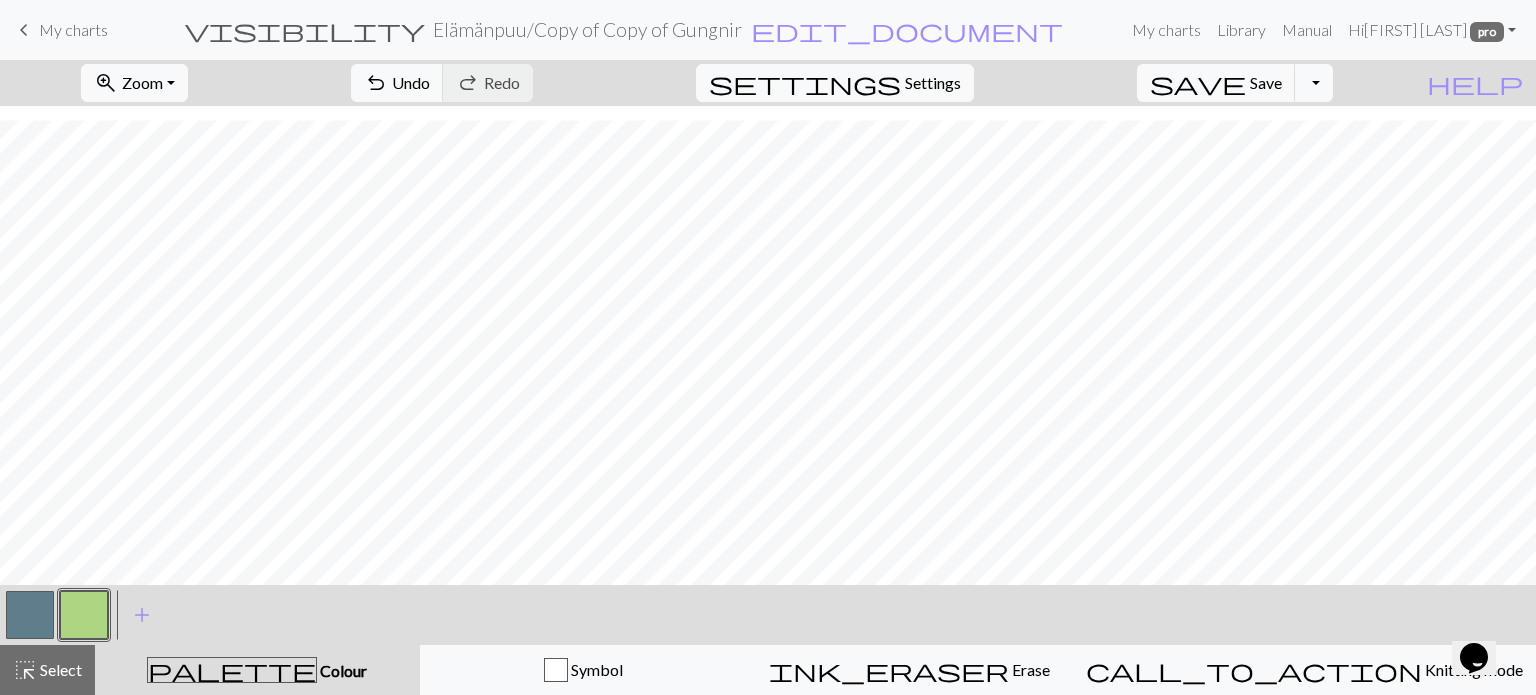 drag, startPoint x: 23, startPoint y: 604, endPoint x: 383, endPoint y: 614, distance: 360.13885 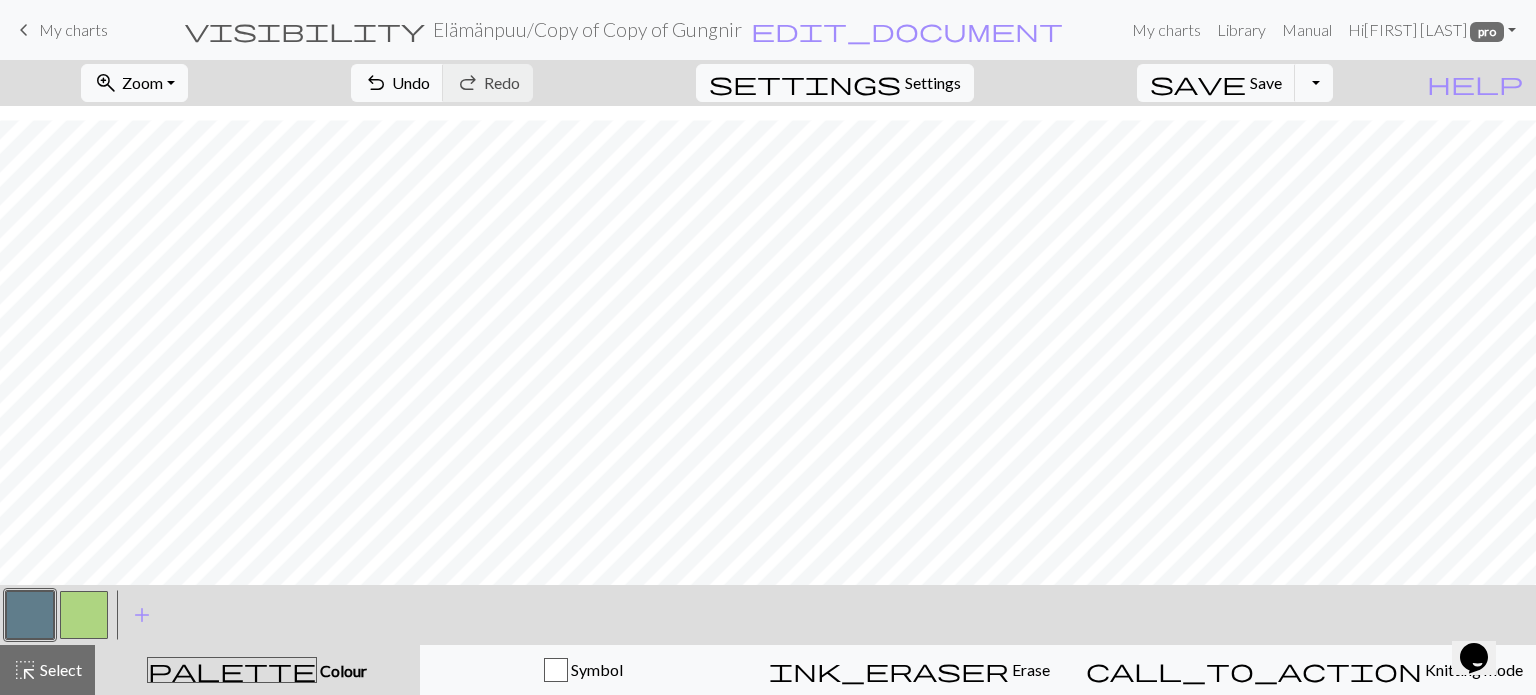 drag, startPoint x: 84, startPoint y: 603, endPoint x: 128, endPoint y: 581, distance: 49.193497 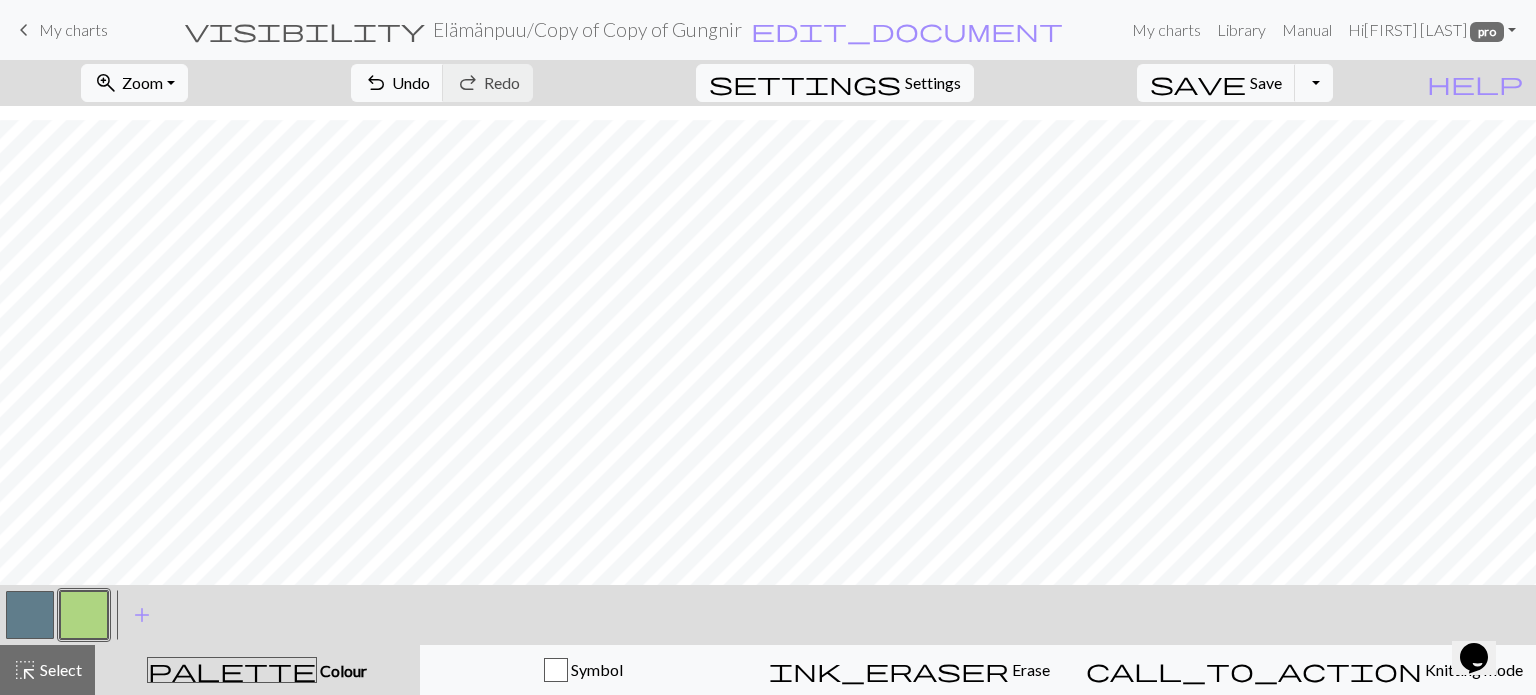 scroll, scrollTop: 105, scrollLeft: 0, axis: vertical 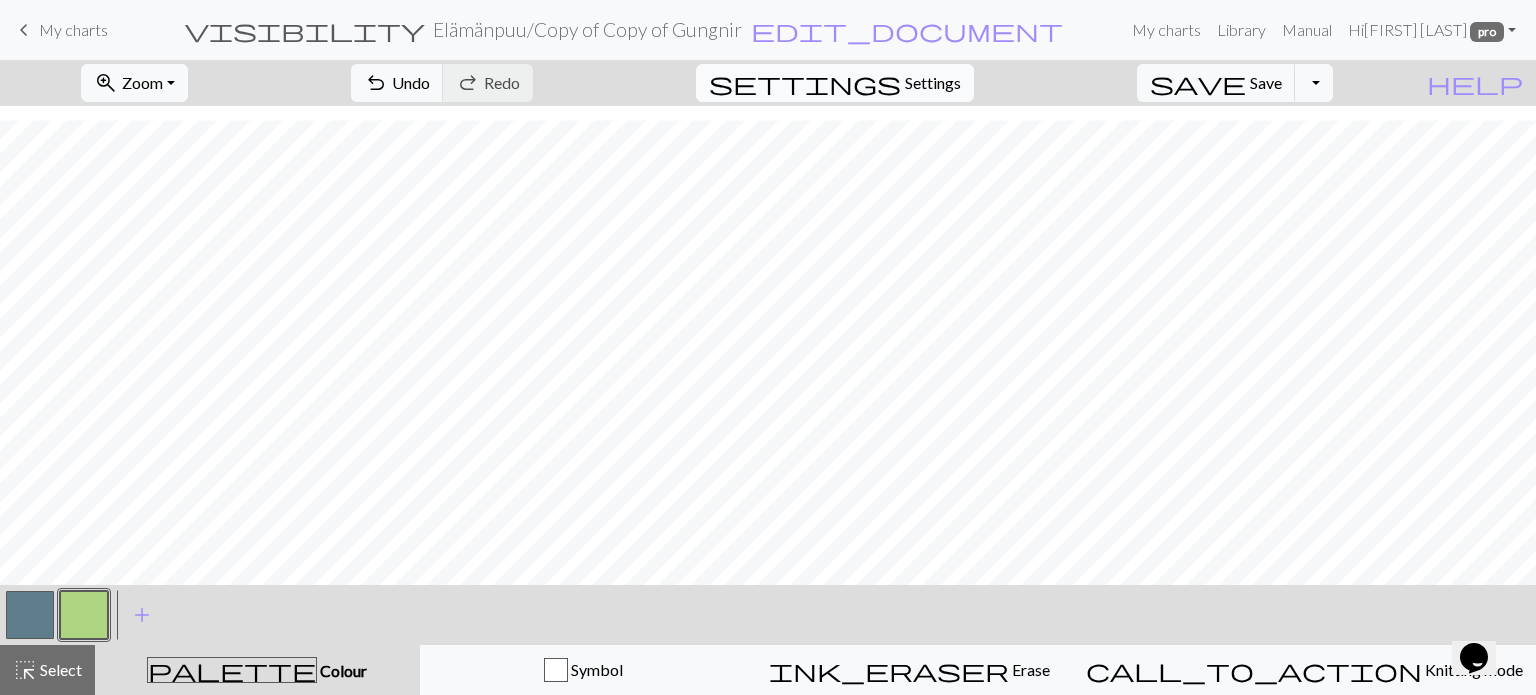 click on "Settings" at bounding box center (933, 83) 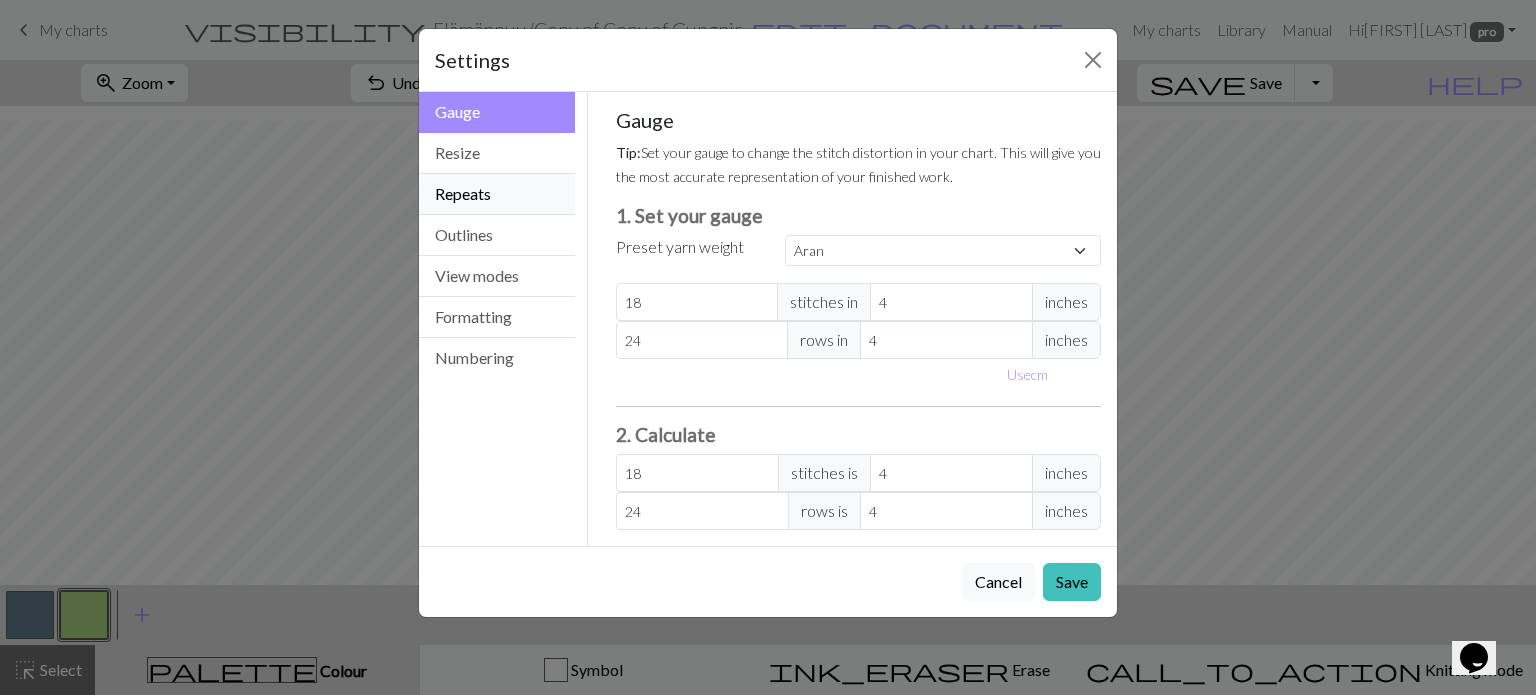 click on "Repeats" at bounding box center [497, 194] 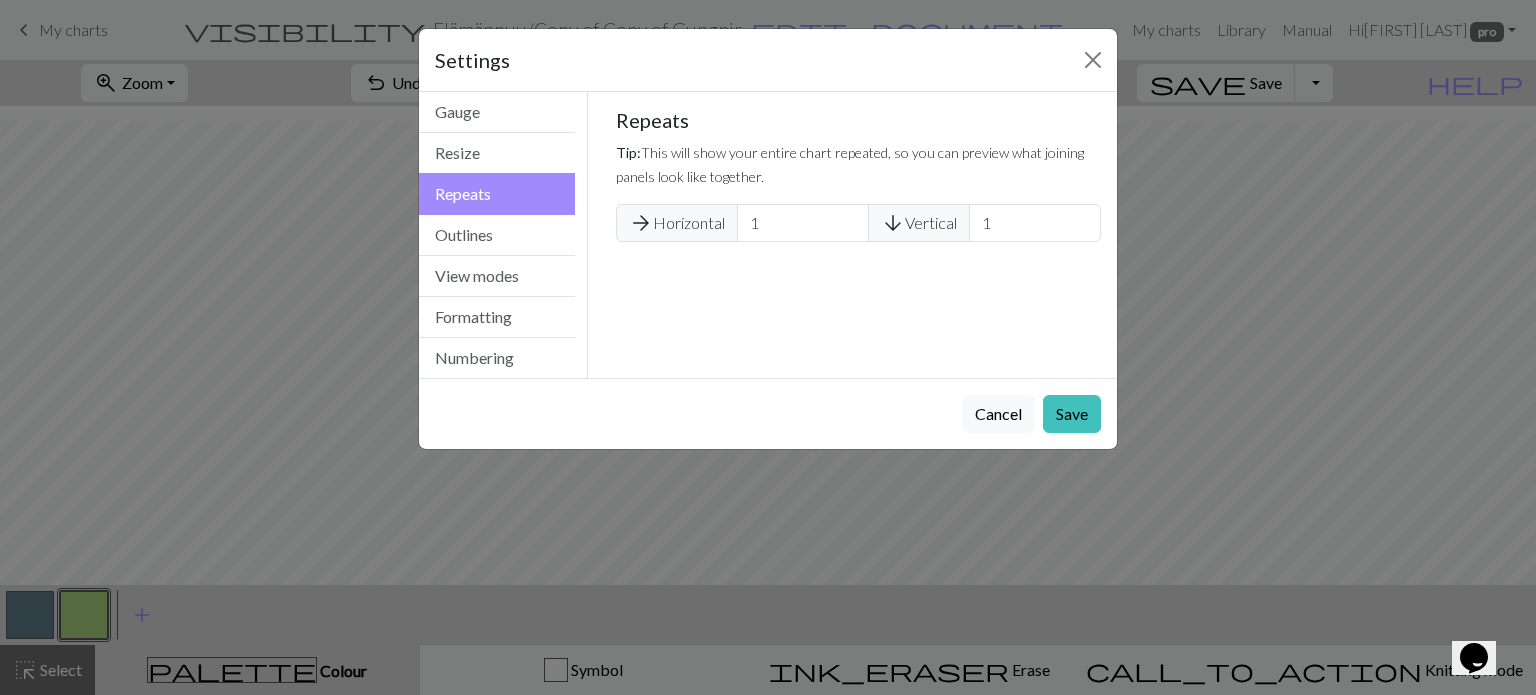 click on "Repeats" at bounding box center (497, 194) 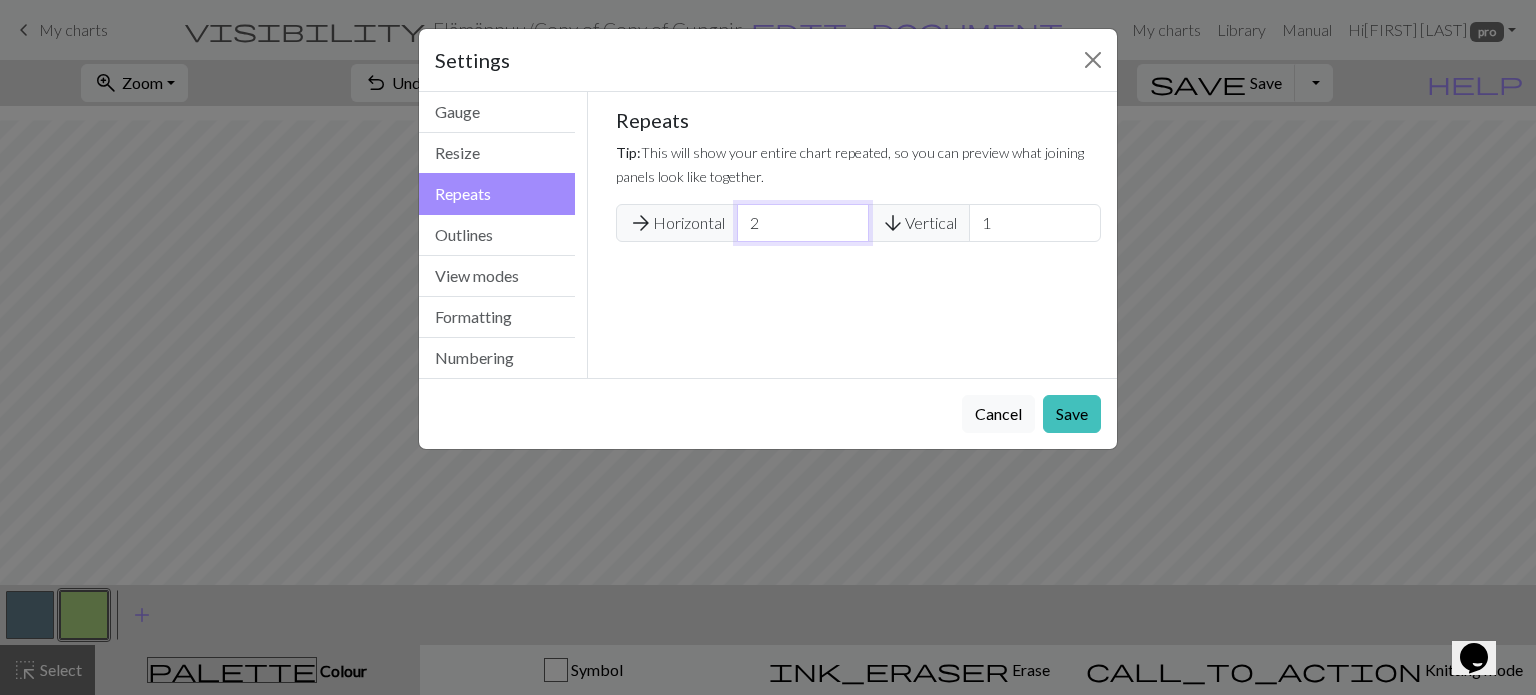 click on "2" at bounding box center [803, 223] 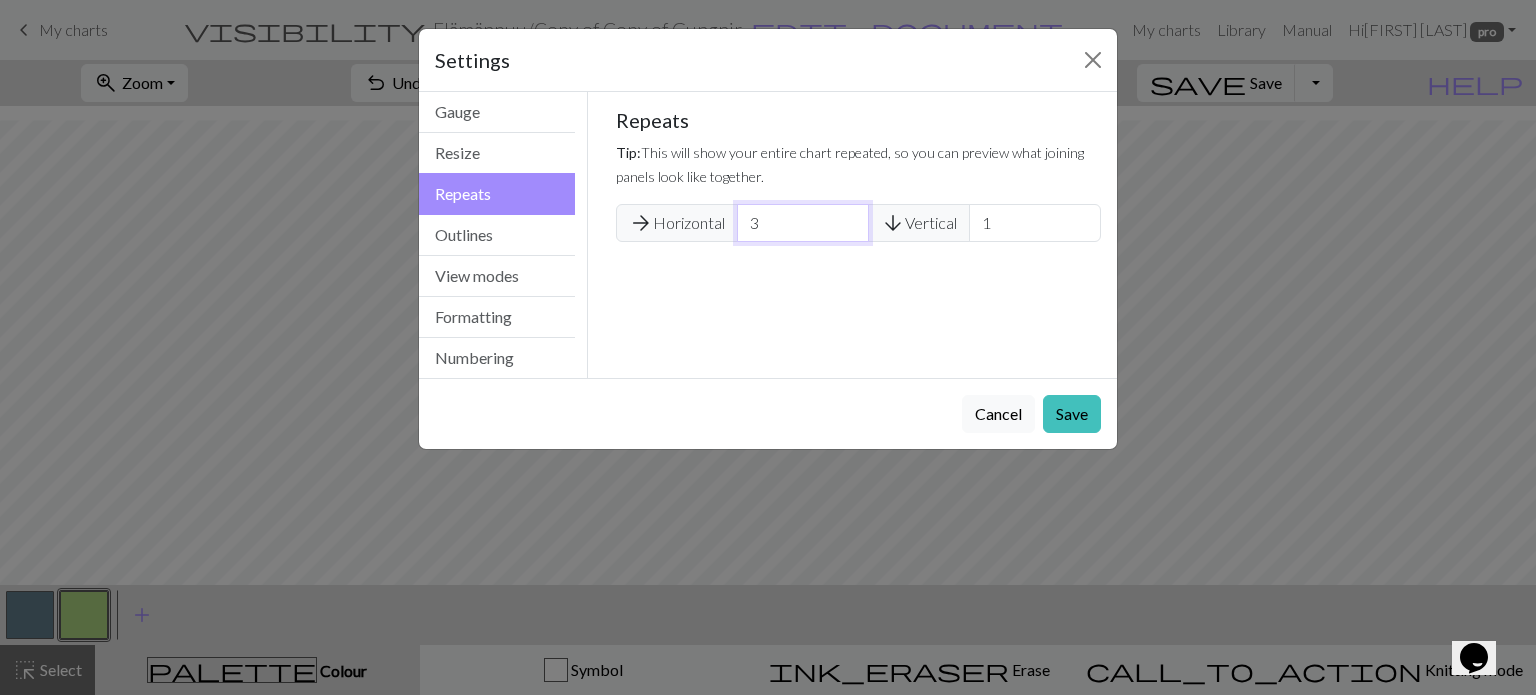 type on "3" 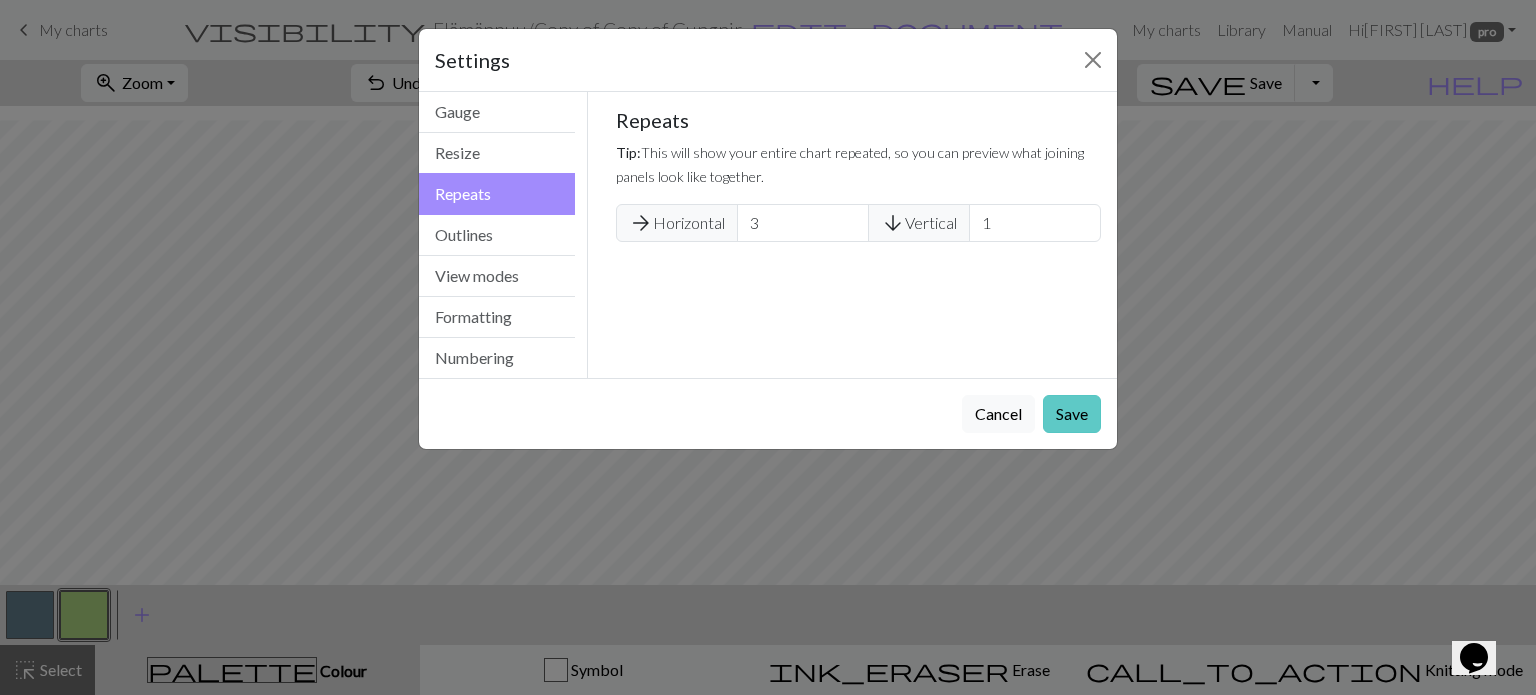 click on "Save" at bounding box center [1072, 414] 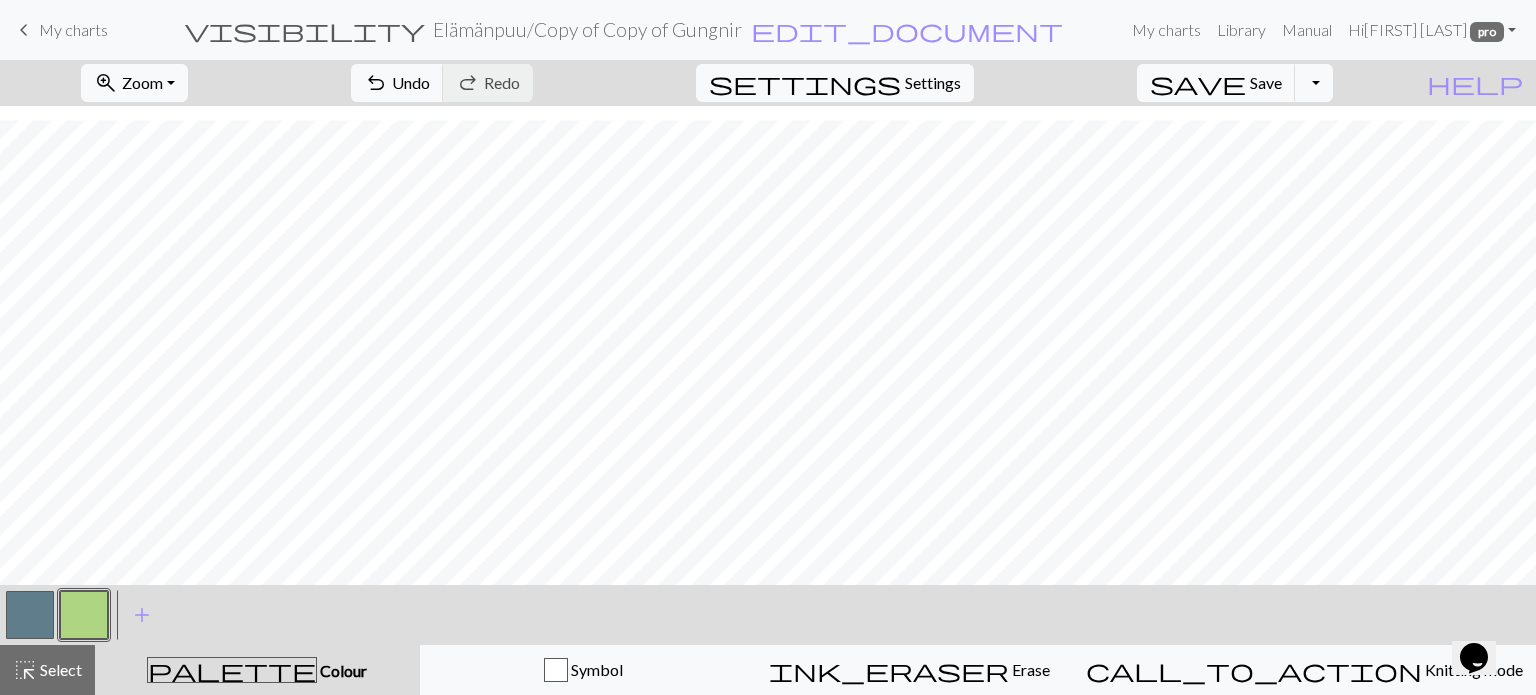 drag, startPoint x: 24, startPoint y: 619, endPoint x: 46, endPoint y: 608, distance: 24.596748 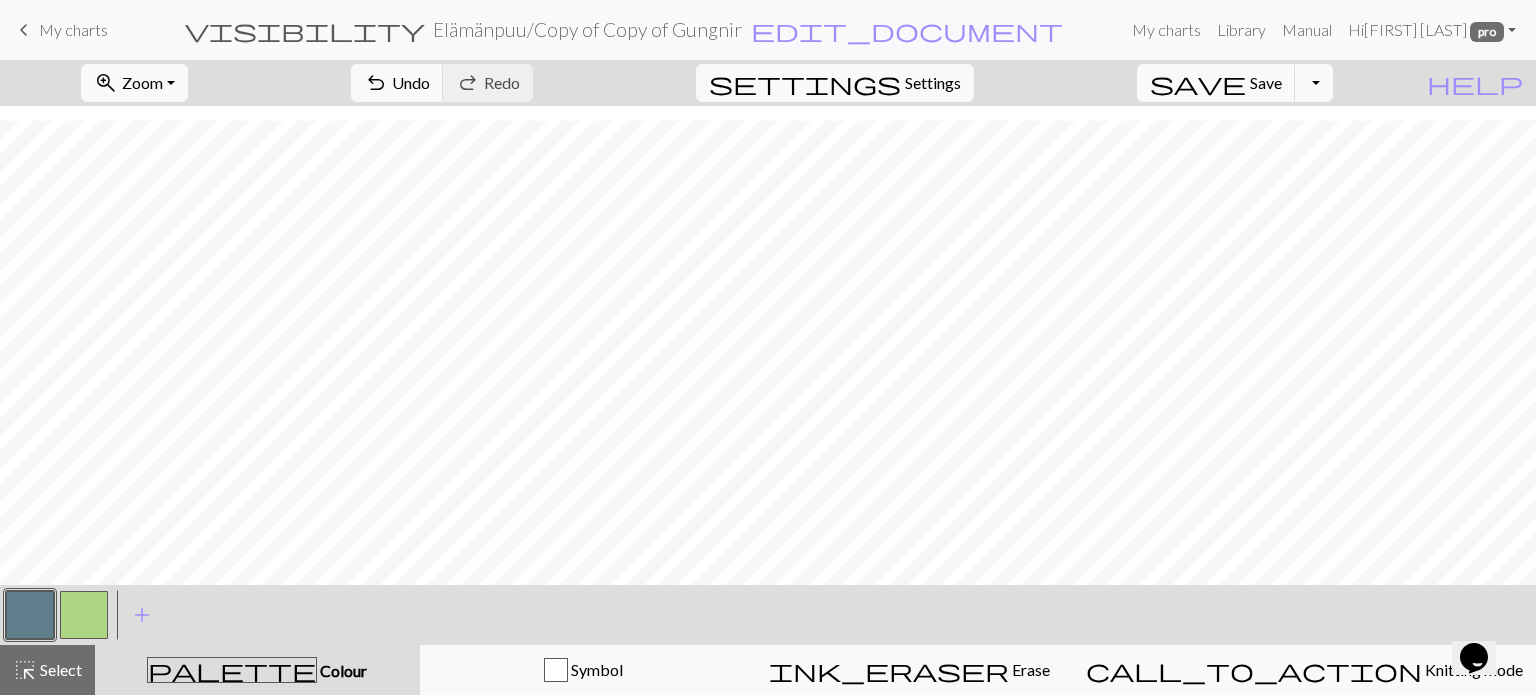 drag, startPoint x: 36, startPoint y: 667, endPoint x: 176, endPoint y: 596, distance: 156.97452 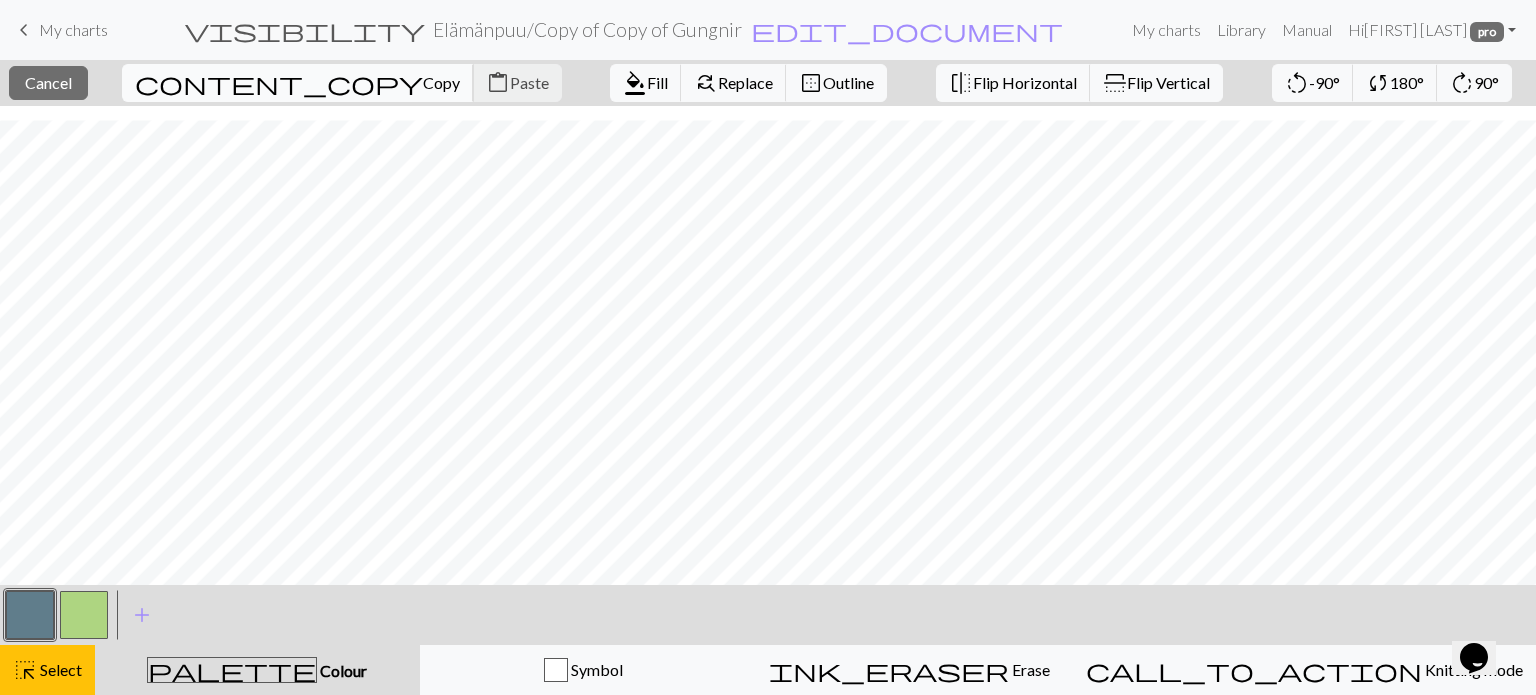 click on "Copy" at bounding box center (441, 82) 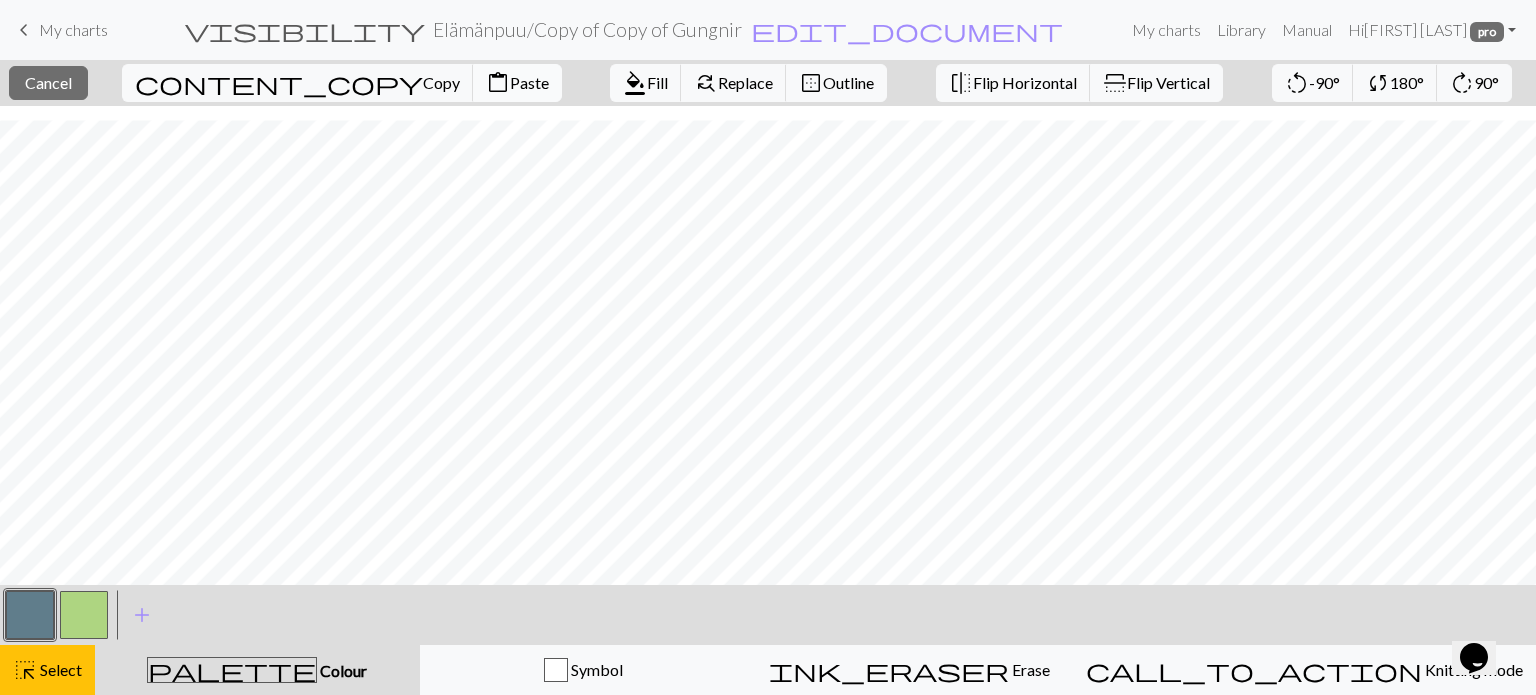 click on "Paste" at bounding box center [529, 82] 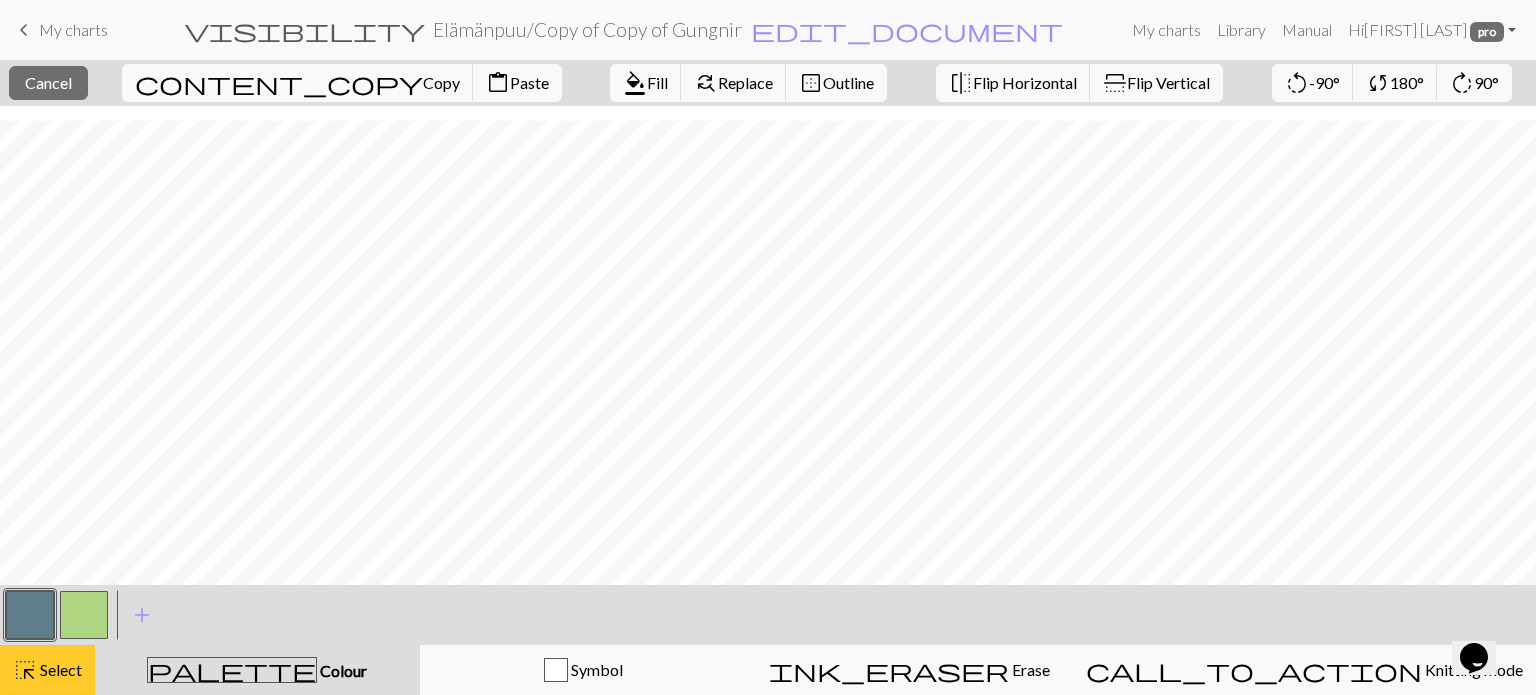 click on "Select" at bounding box center (59, 669) 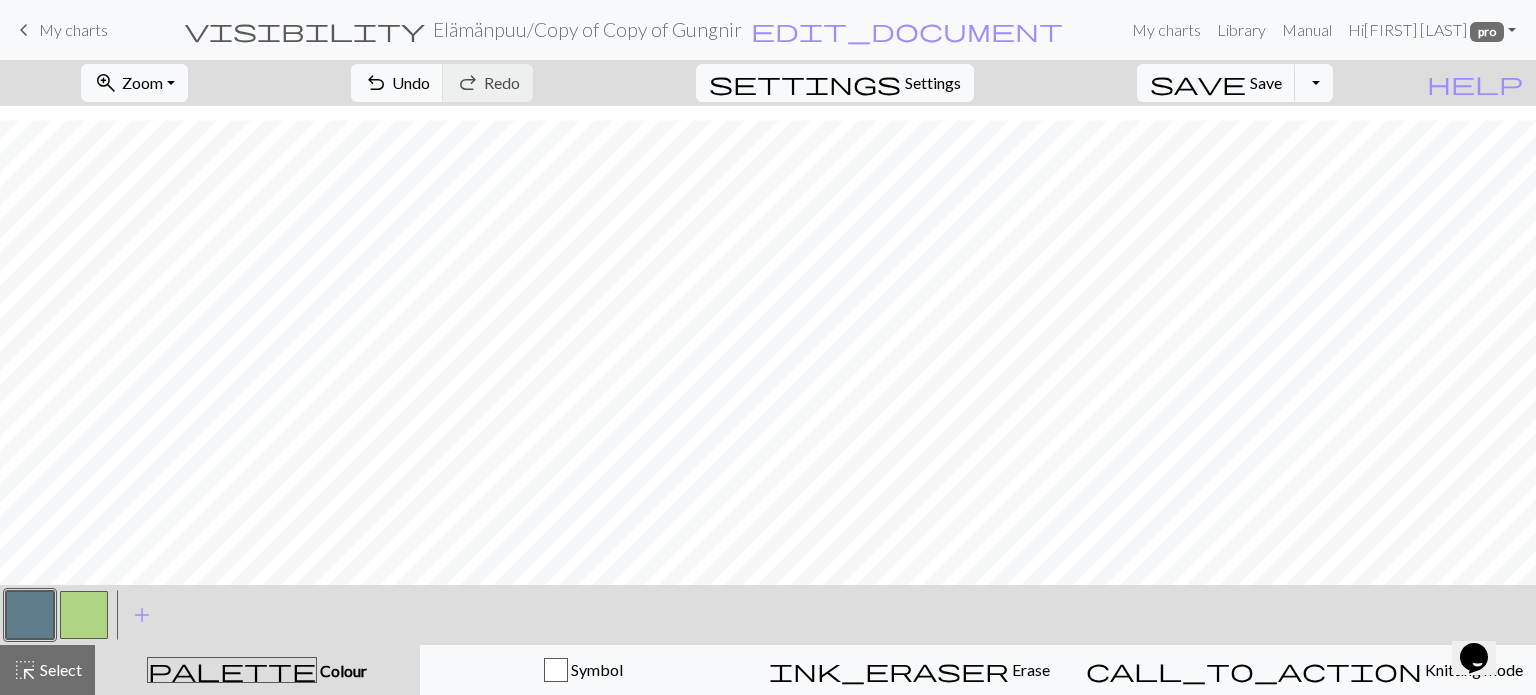 drag, startPoint x: 28, startPoint y: 602, endPoint x: 36, endPoint y: 595, distance: 10.630146 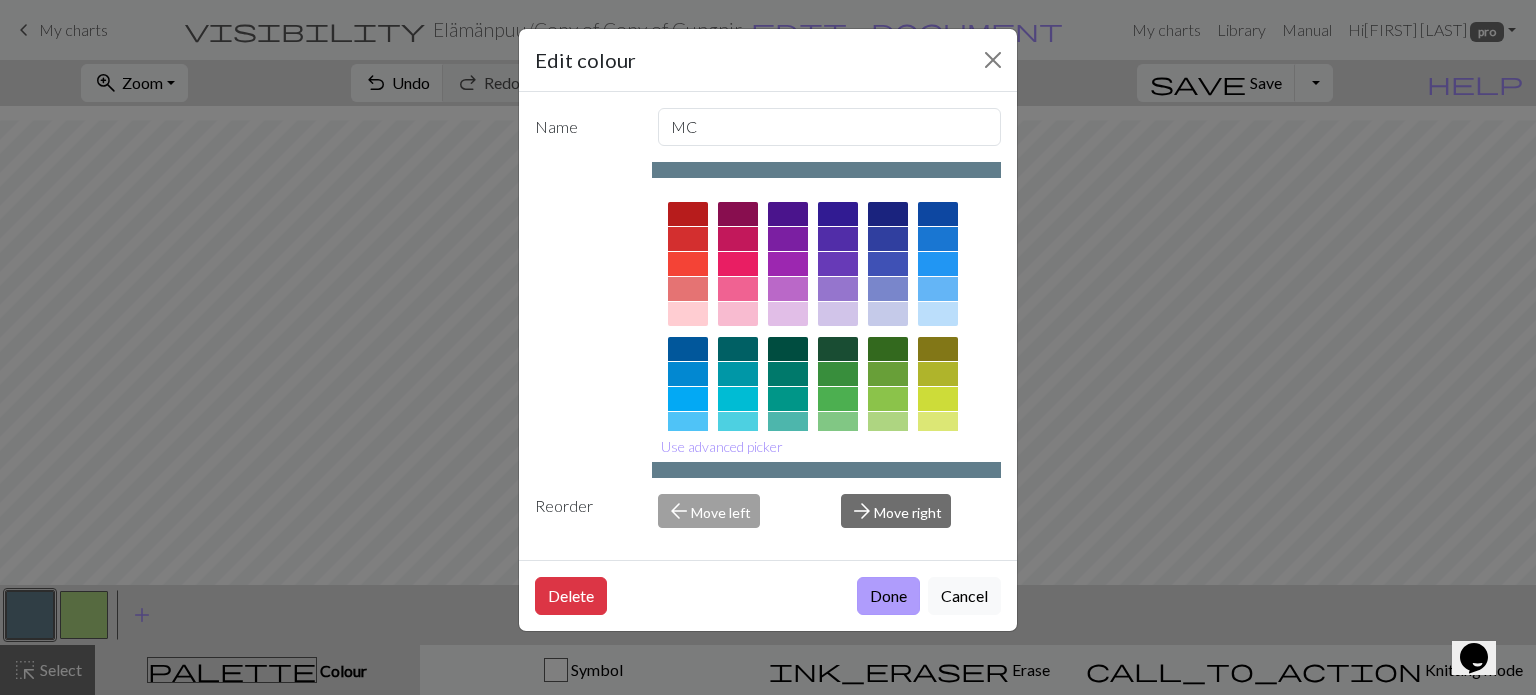 click on "Done" at bounding box center [888, 596] 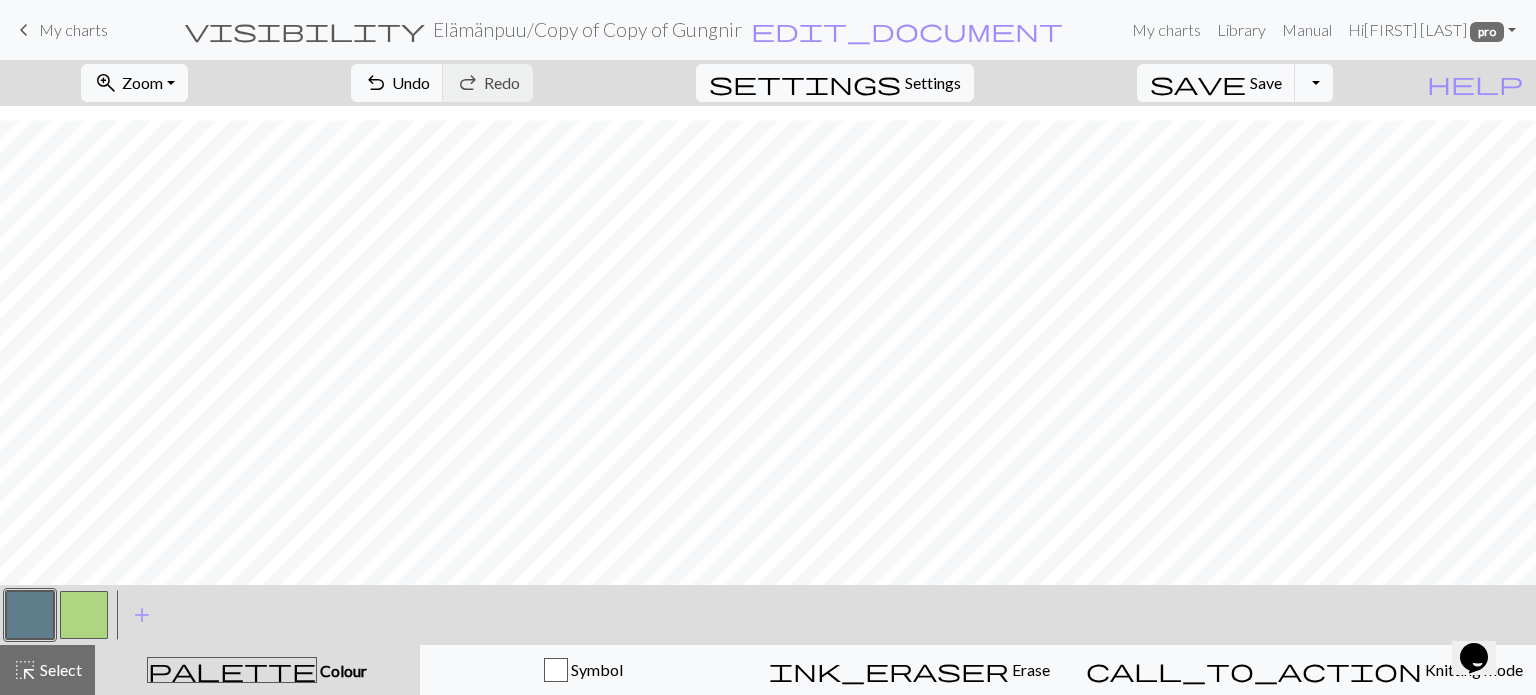 click at bounding box center [30, 615] 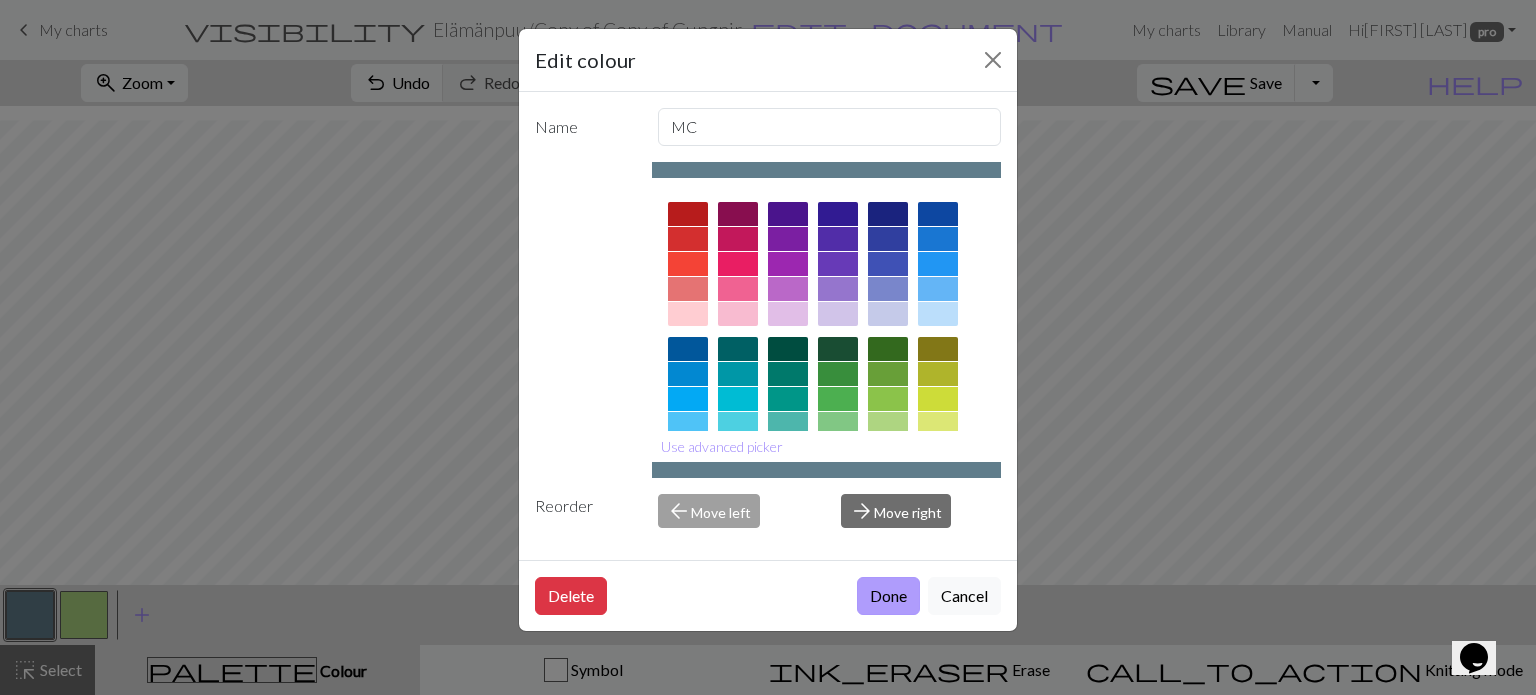 click on "Done" at bounding box center (888, 596) 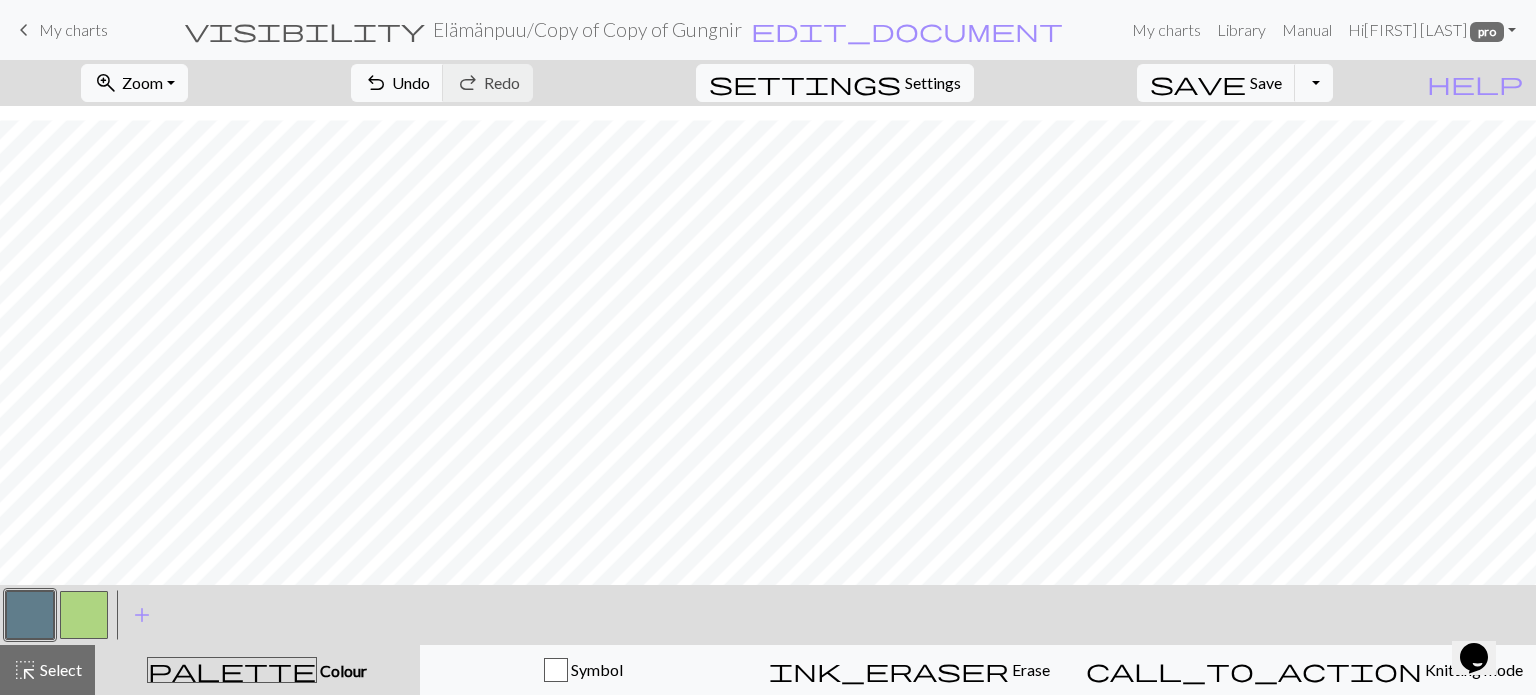 click at bounding box center (84, 615) 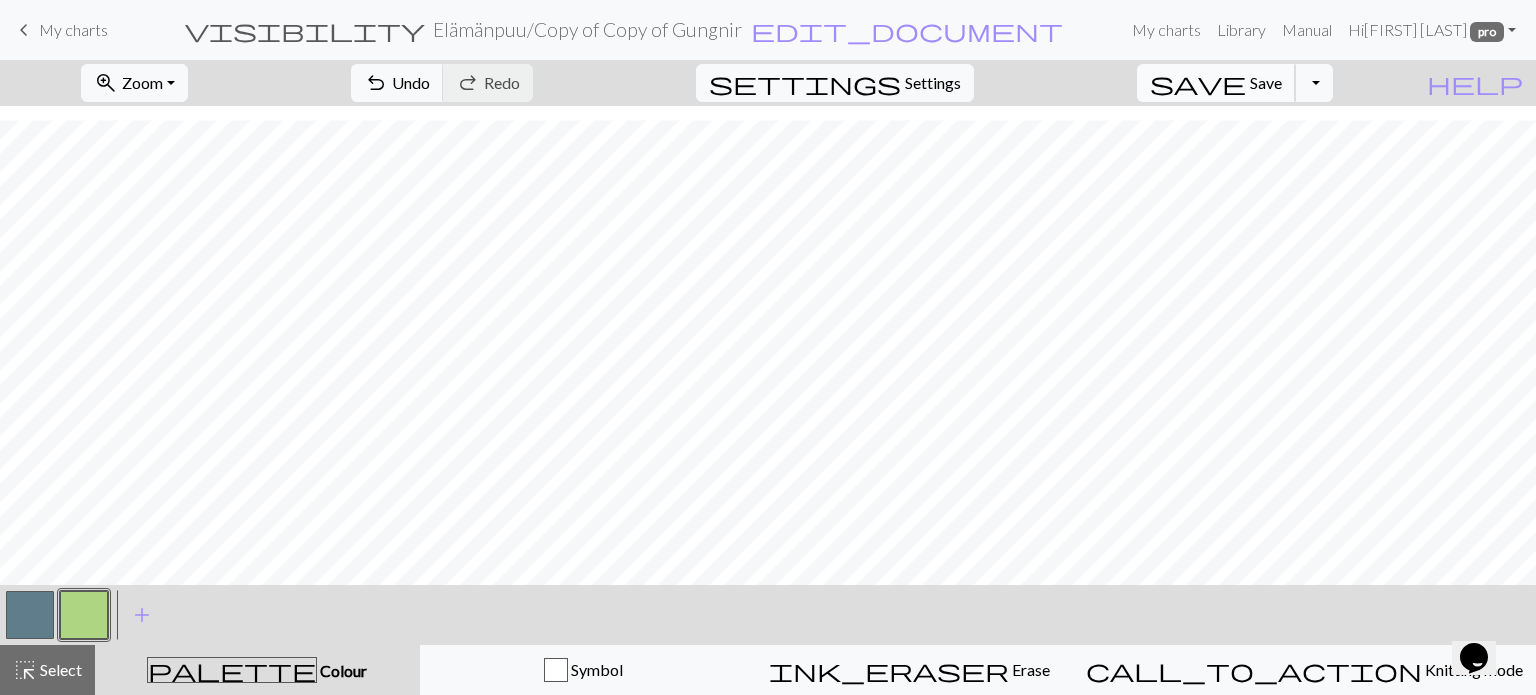 click on "Save" at bounding box center (1266, 82) 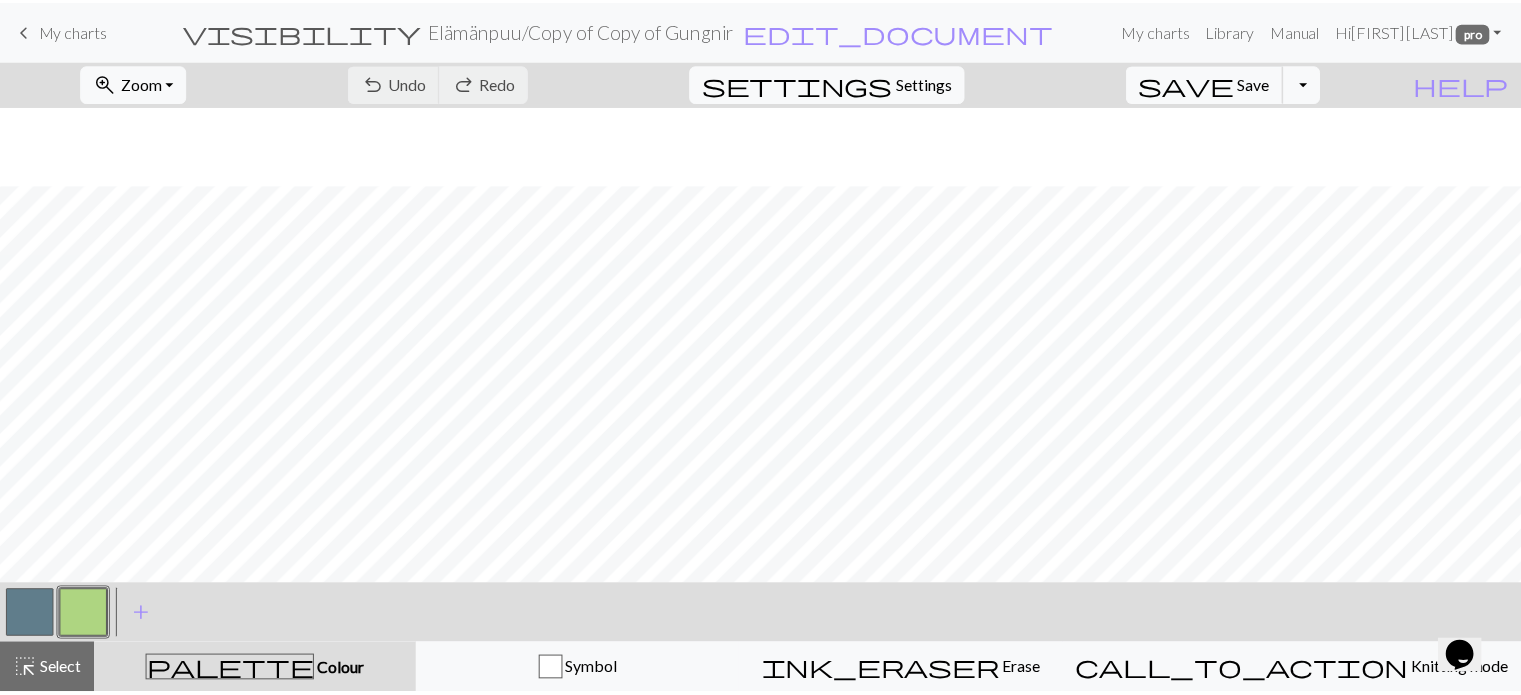 scroll, scrollTop: 105, scrollLeft: 0, axis: vertical 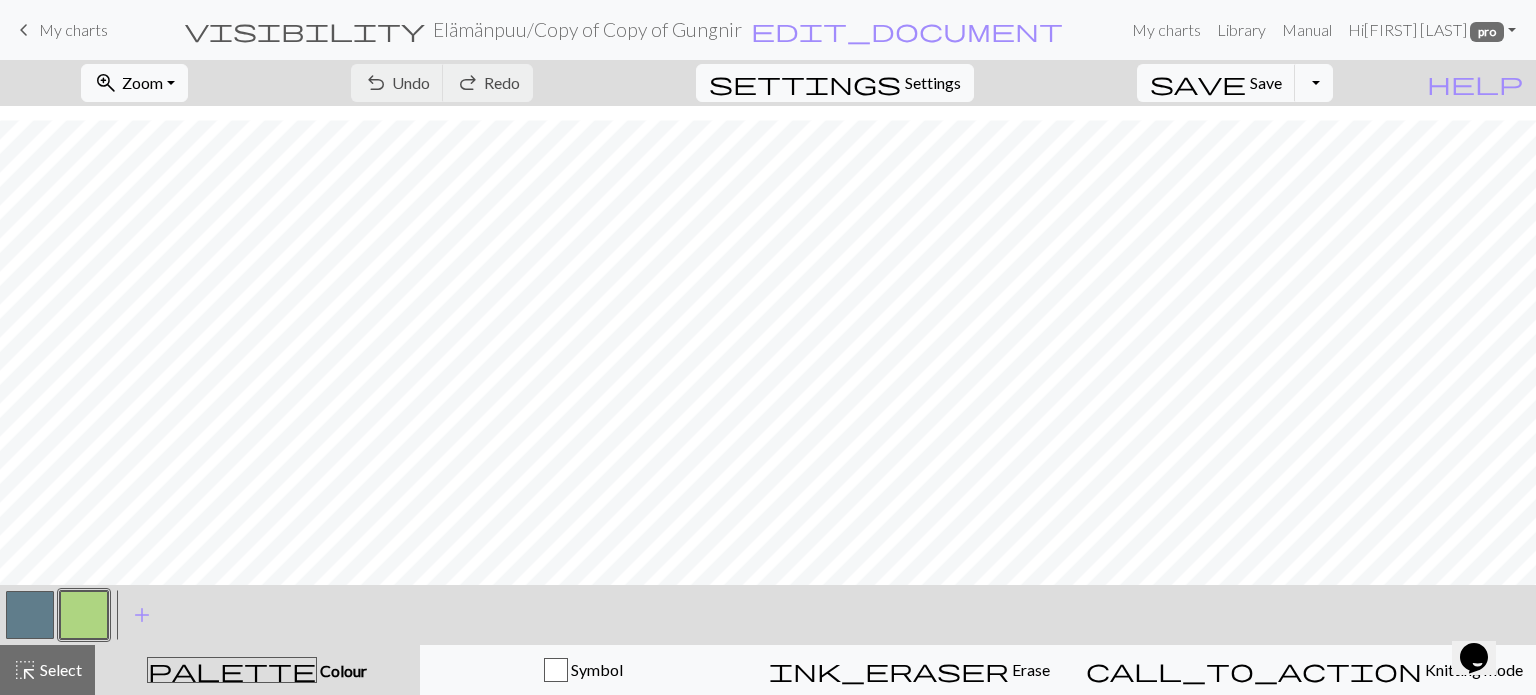 click on "keyboard_arrow_left" at bounding box center [24, 30] 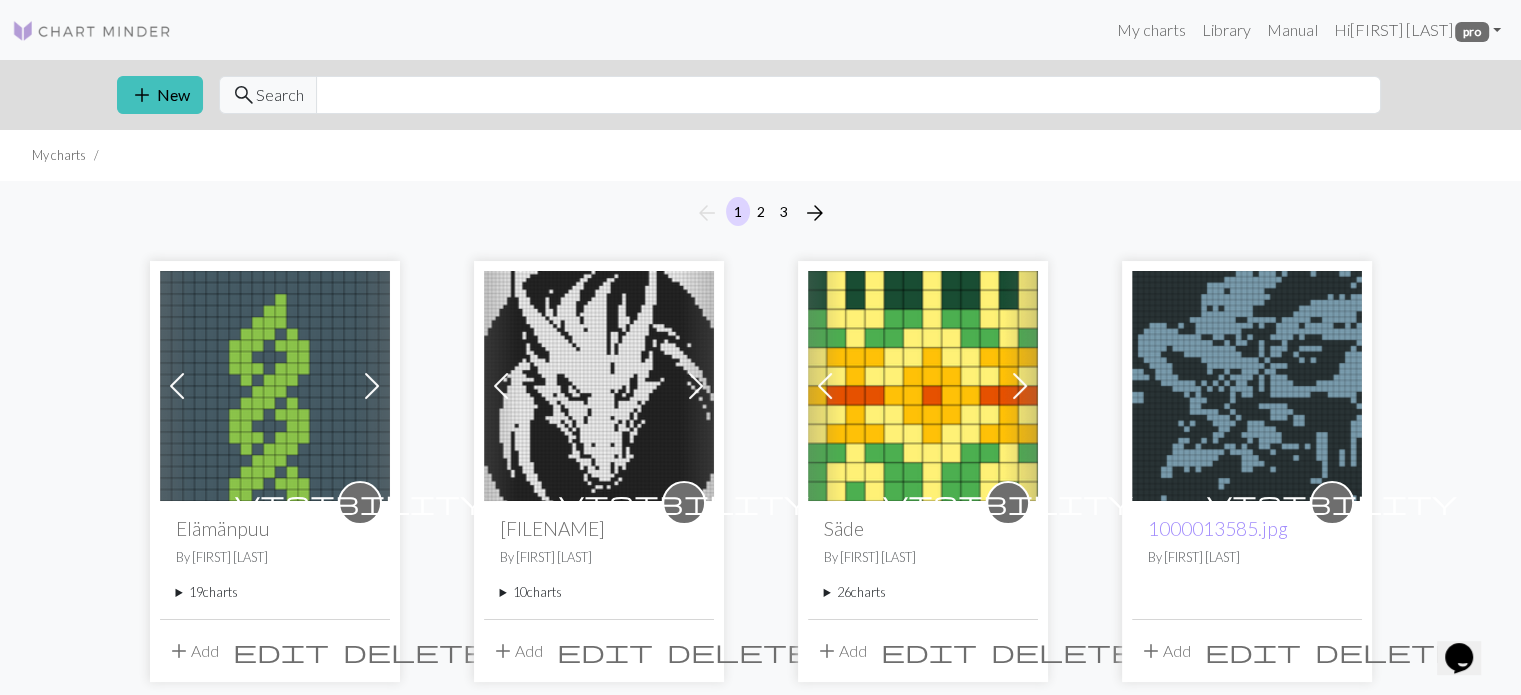 click on "19  charts" at bounding box center [275, 592] 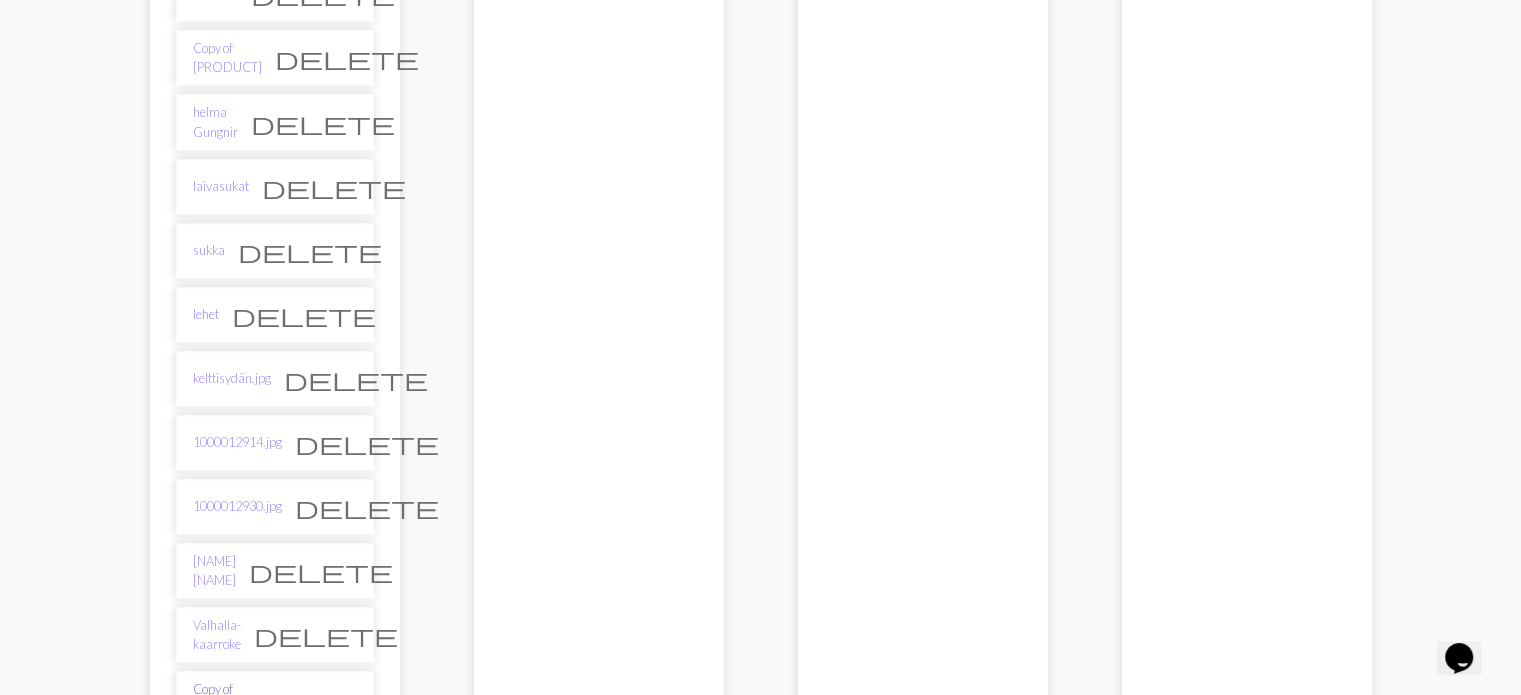 scroll, scrollTop: 900, scrollLeft: 0, axis: vertical 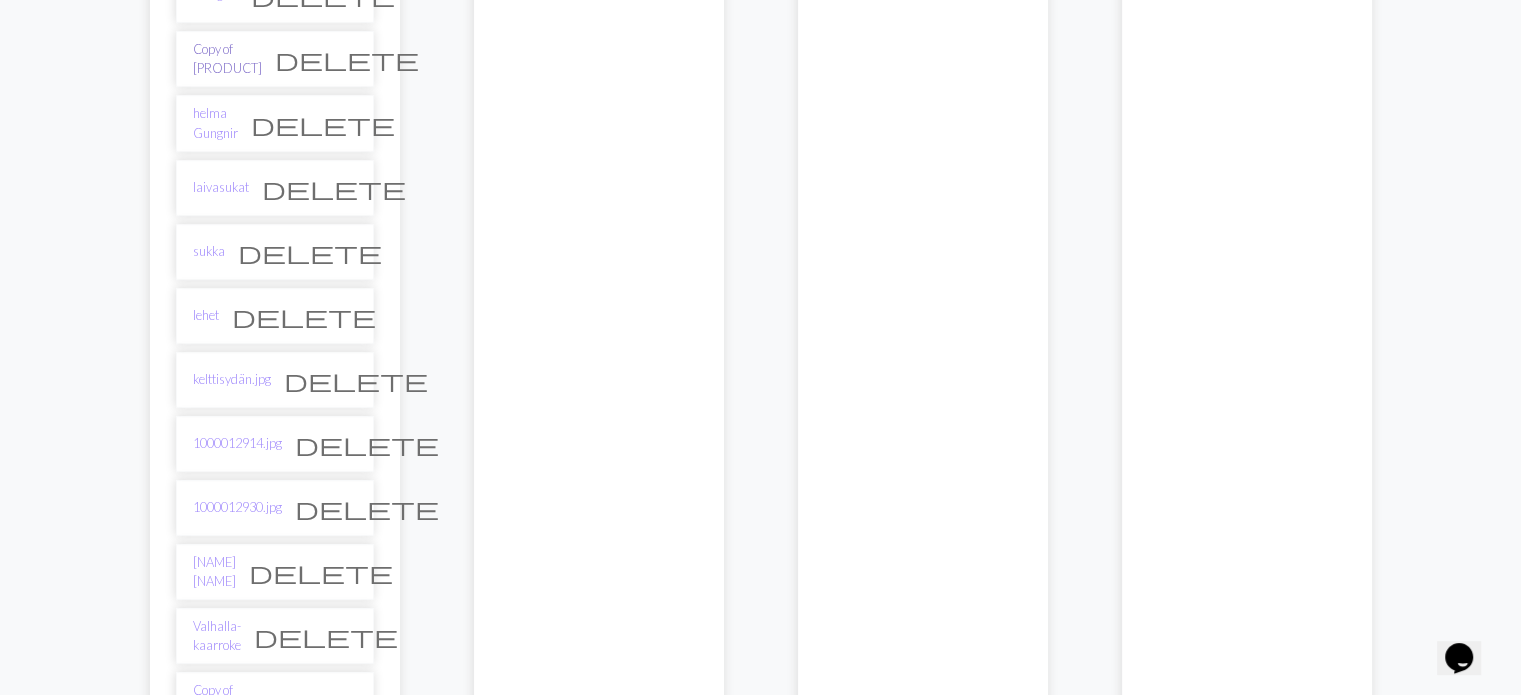click on "Copy of [PRODUCT]" at bounding box center (227, 59) 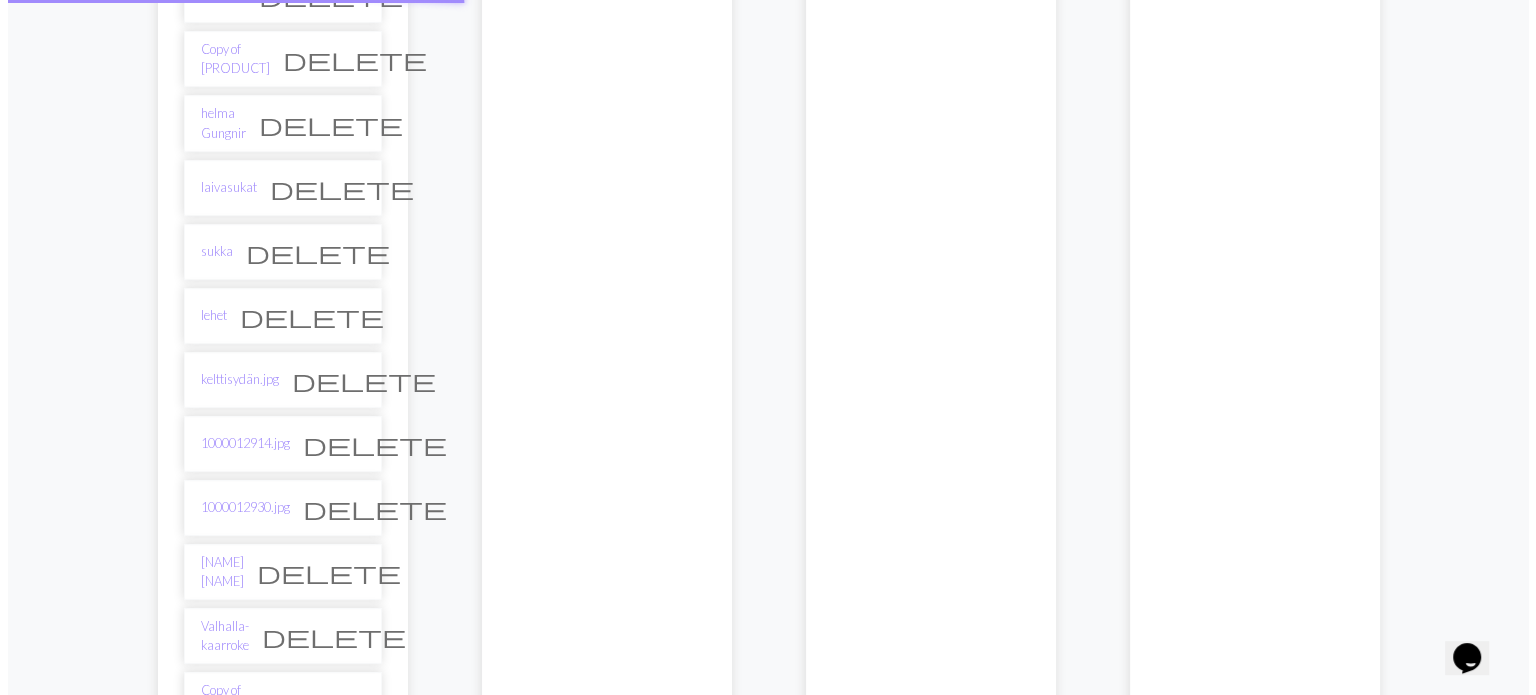 scroll, scrollTop: 0, scrollLeft: 0, axis: both 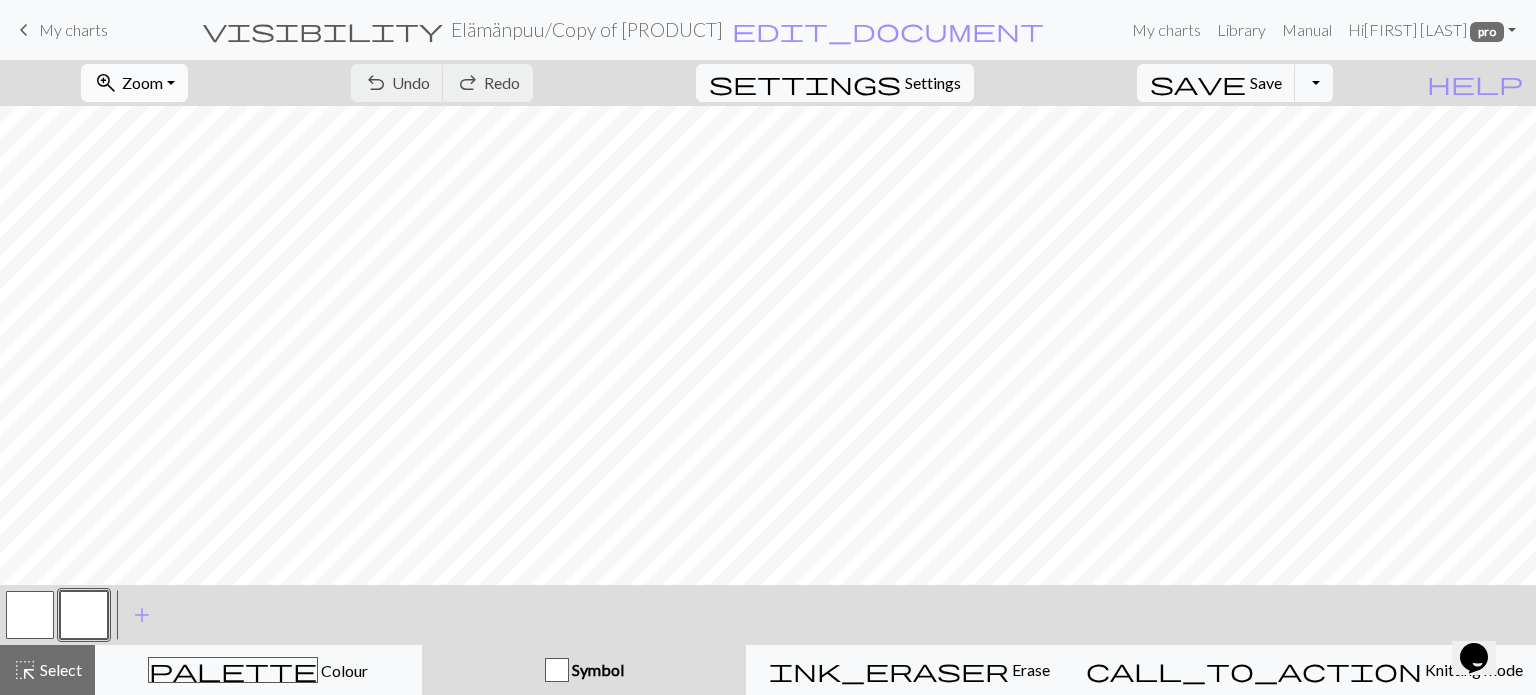 click on "zoom_in" at bounding box center [106, 83] 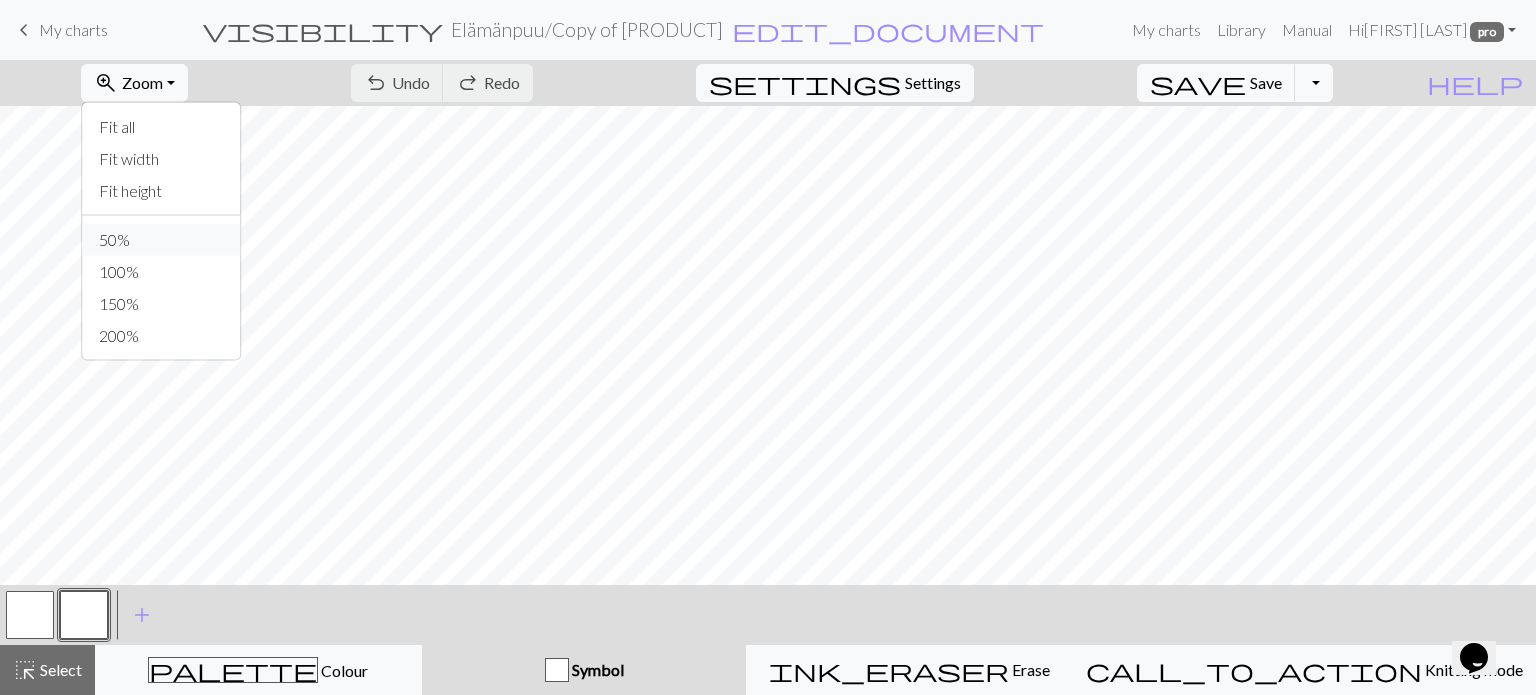 click on "50%" at bounding box center [162, 240] 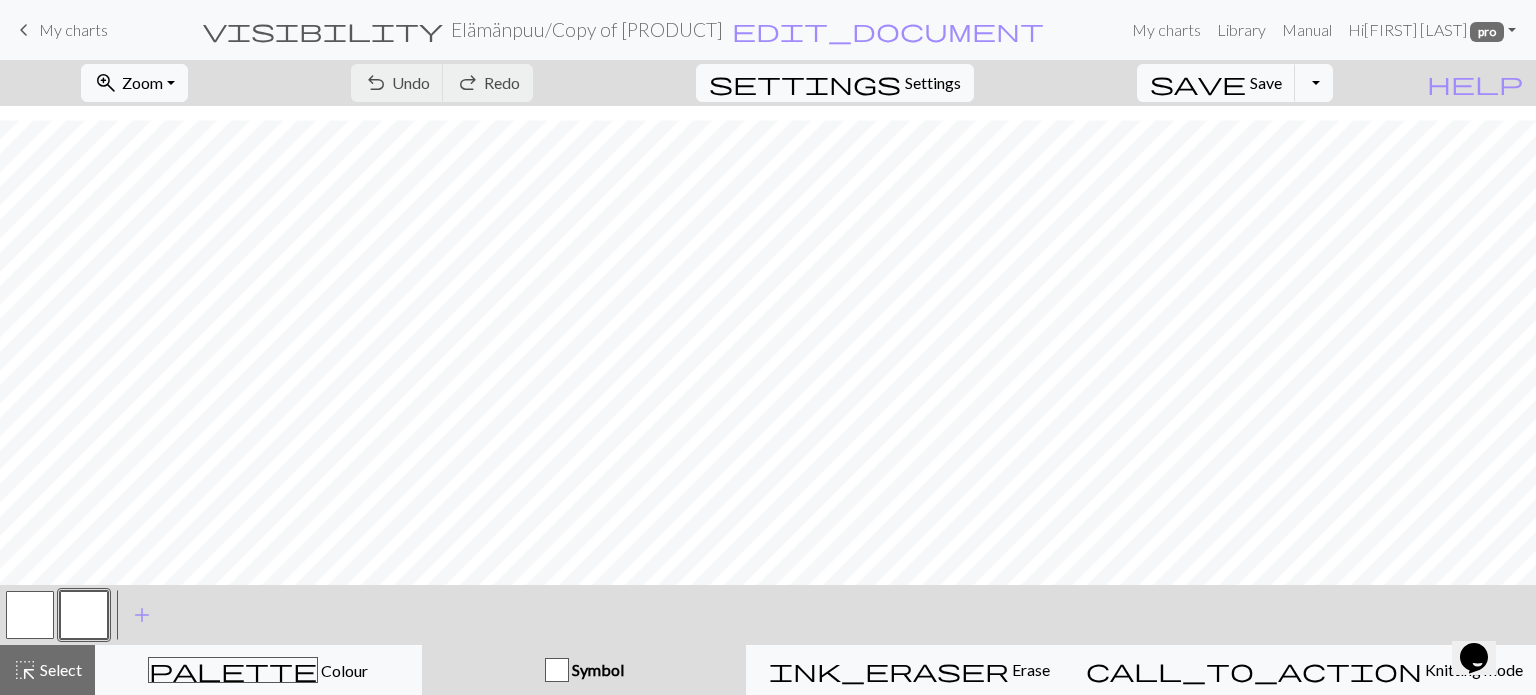 scroll, scrollTop: 105, scrollLeft: 0, axis: vertical 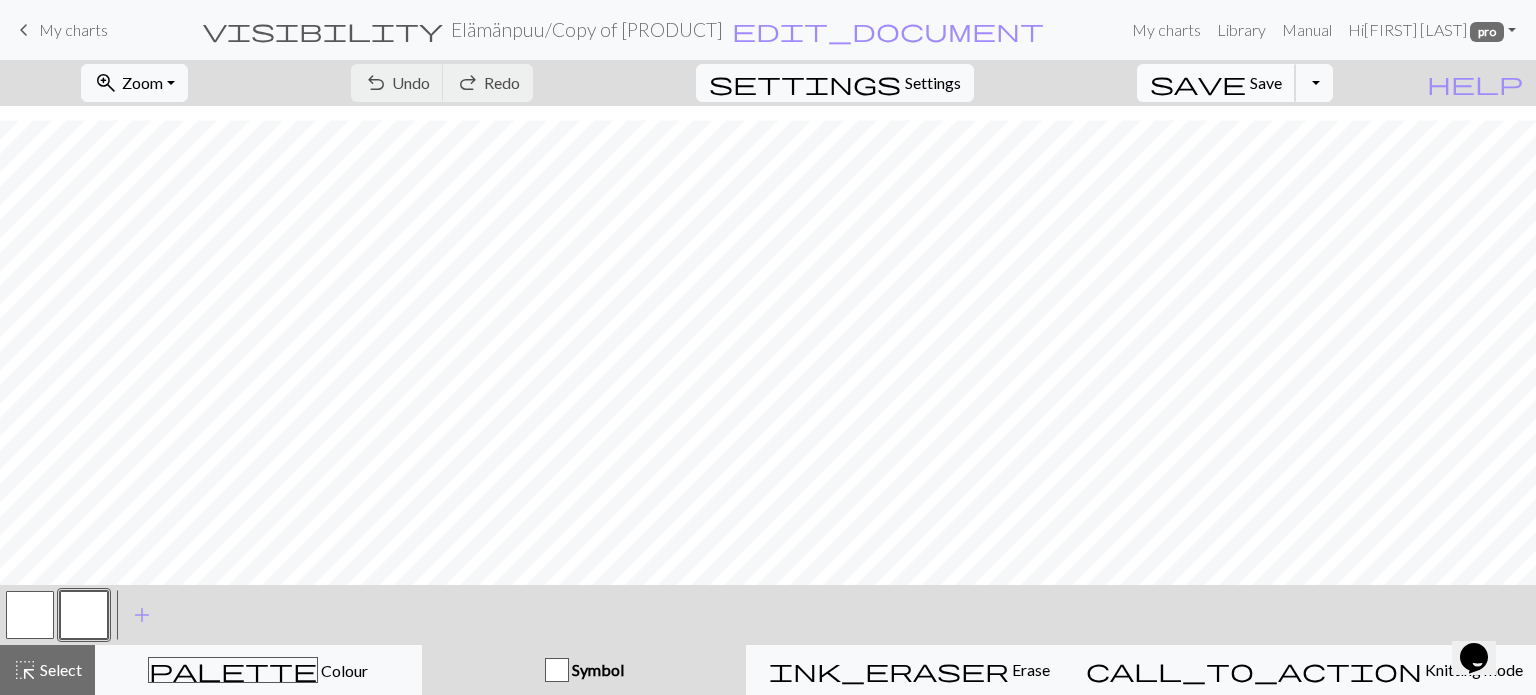 click on "save" at bounding box center (1198, 83) 